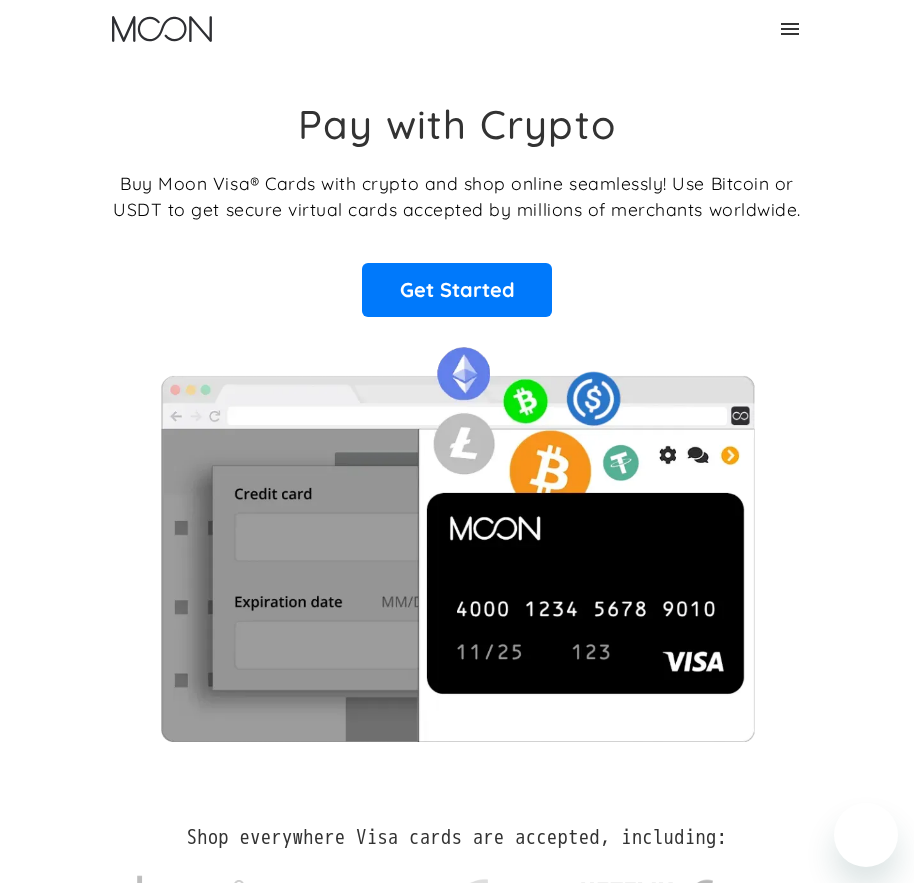 scroll, scrollTop: 0, scrollLeft: 0, axis: both 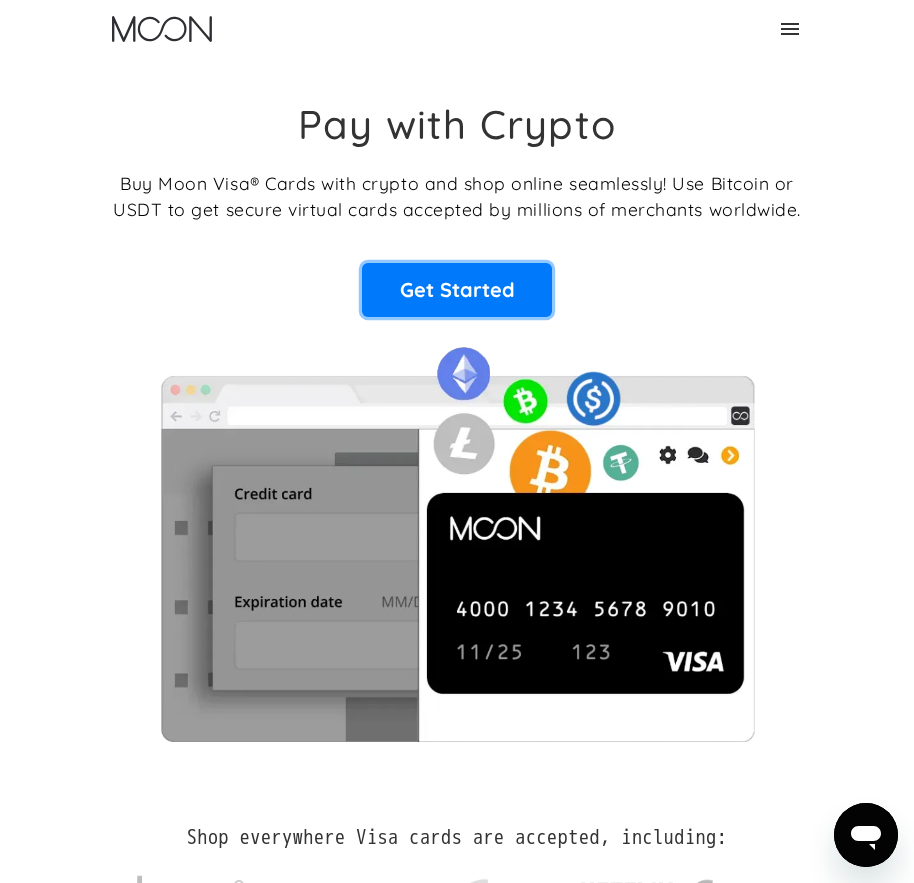 click on "Get Started" at bounding box center (457, 290) 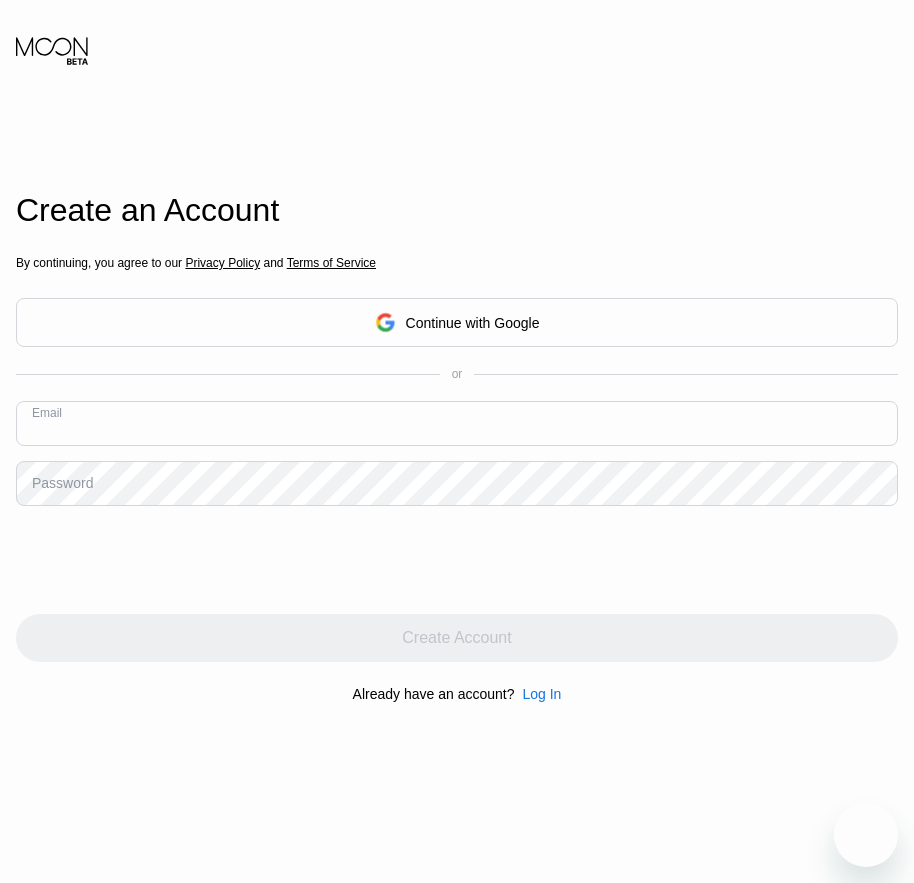 scroll, scrollTop: 0, scrollLeft: 0, axis: both 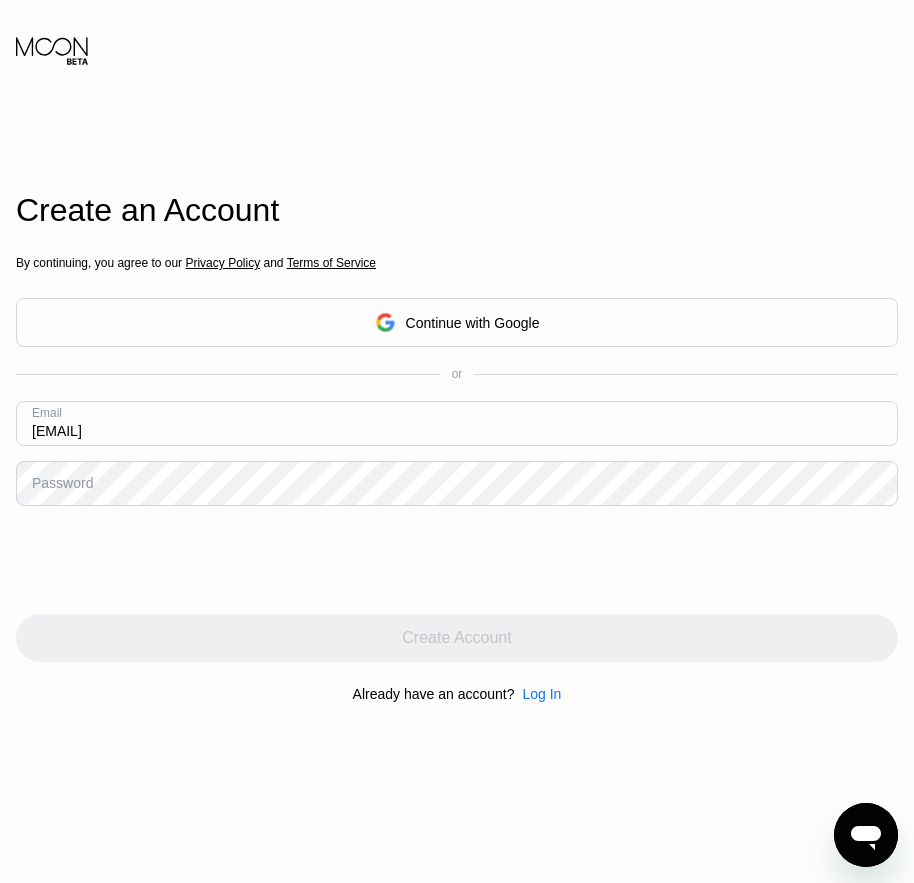 type on "[EMAIL]" 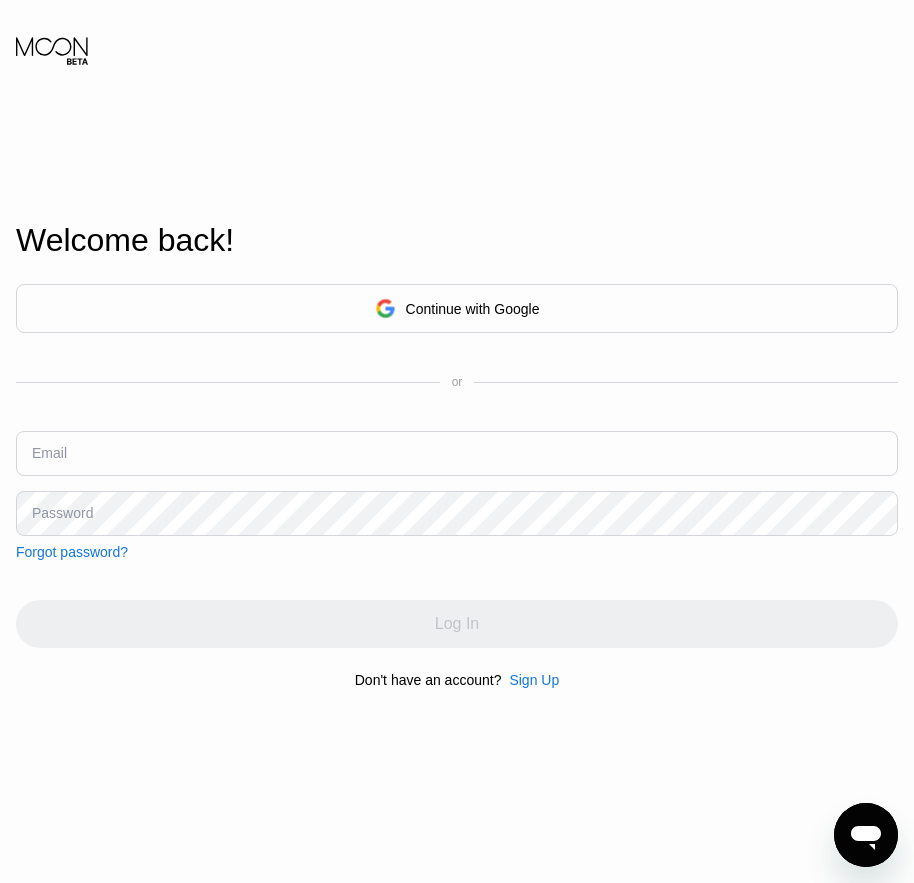 click on "Forgot password?" at bounding box center (72, 552) 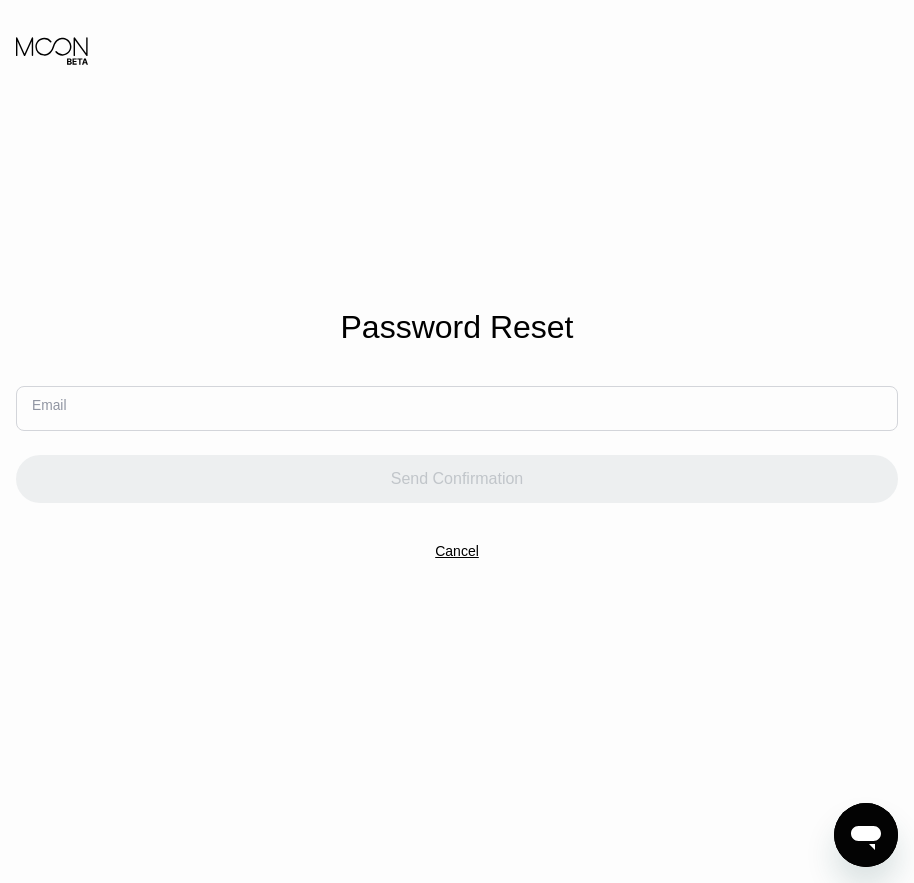 click at bounding box center [457, 408] 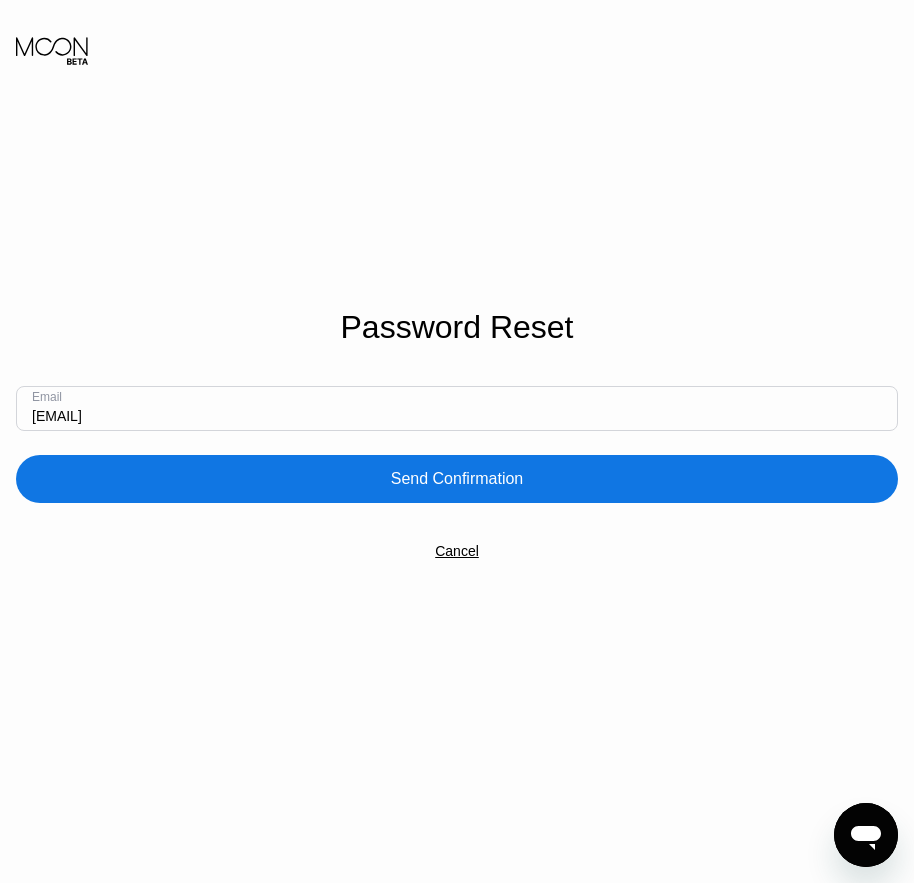 type on "[EMAIL]" 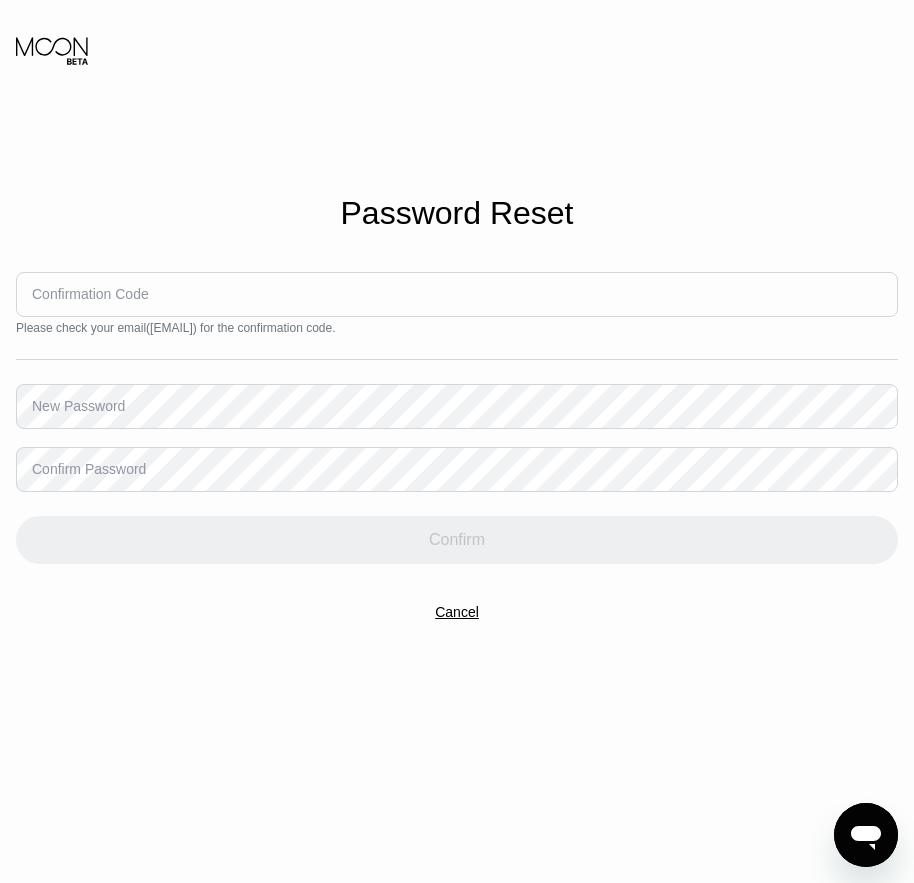 click at bounding box center (457, 294) 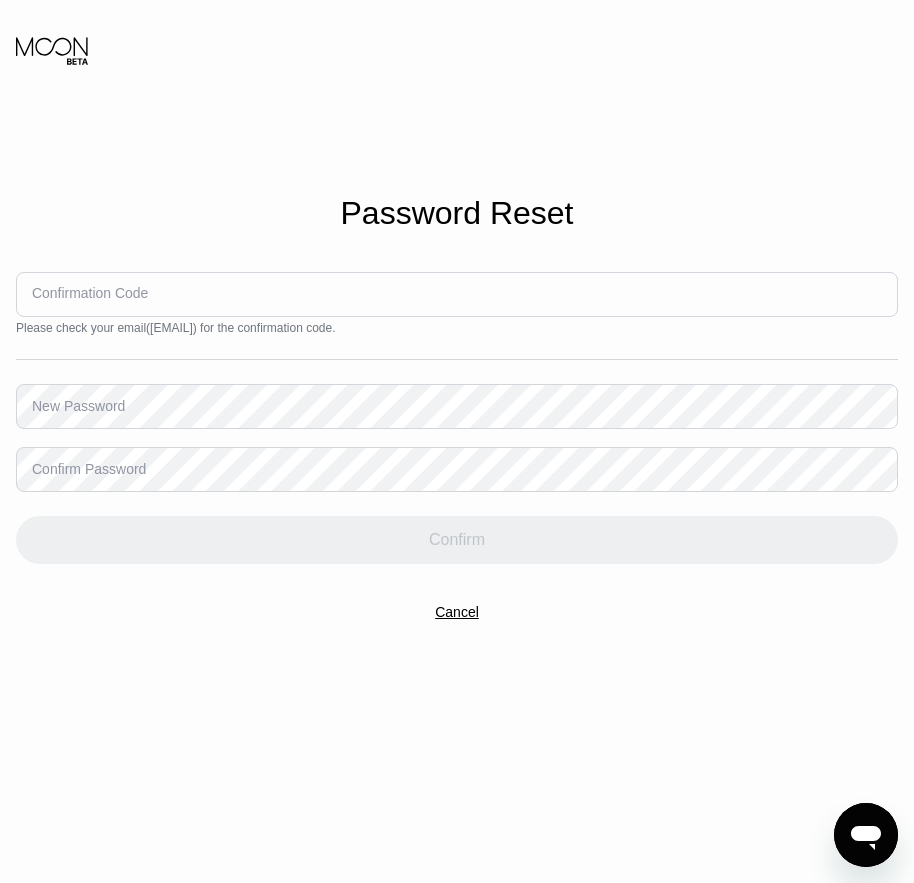 click at bounding box center (457, 294) 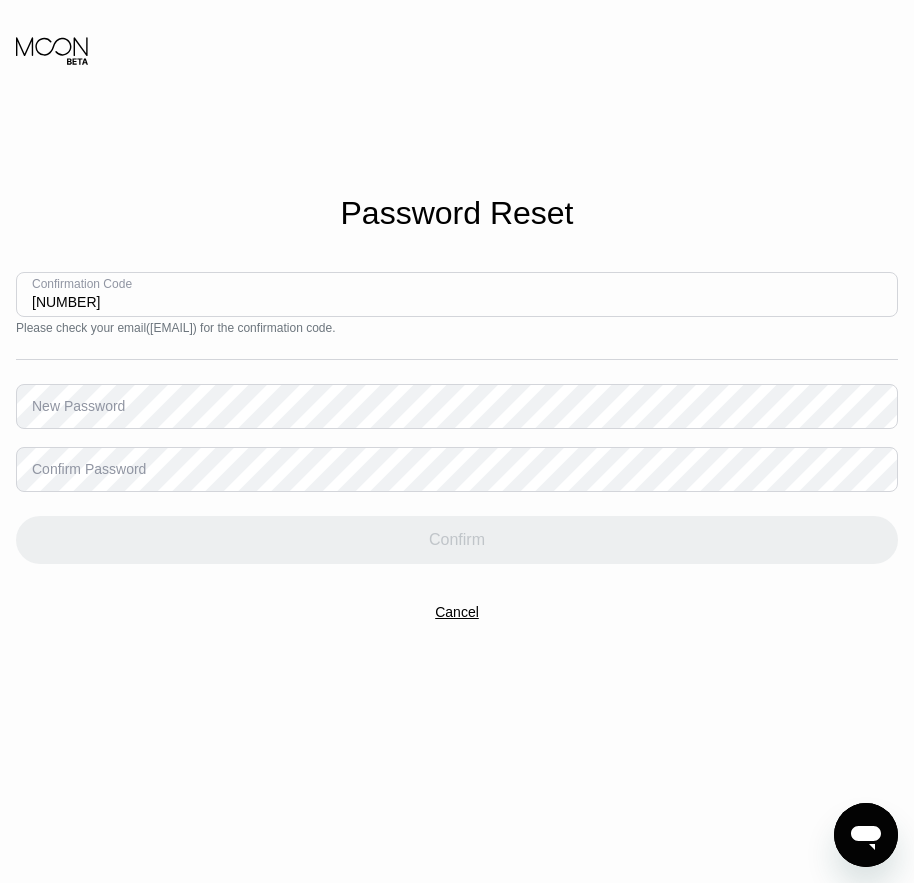 type on "953389" 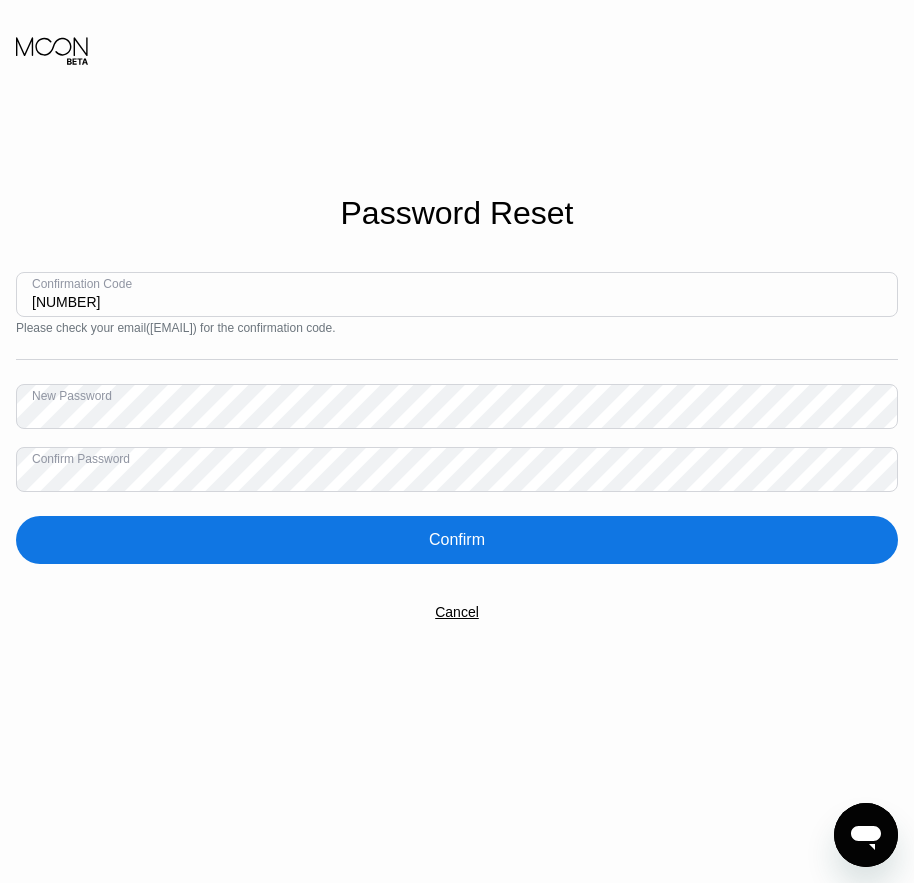 click on "Confirm" at bounding box center (457, 540) 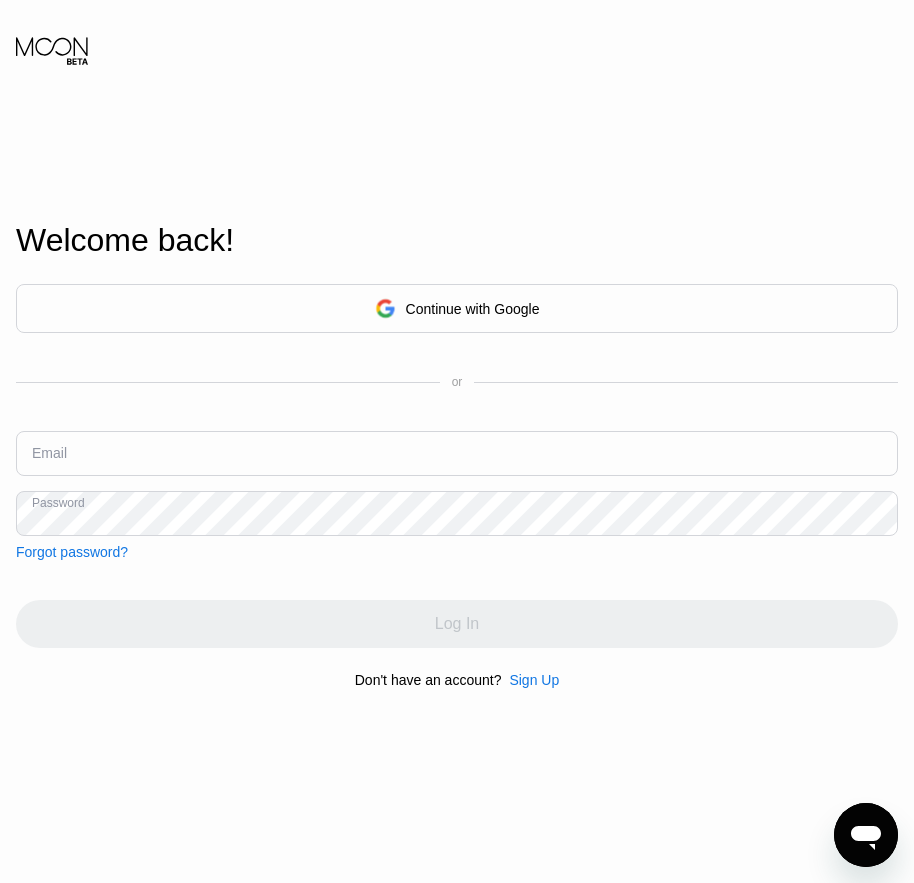 click at bounding box center [457, 453] 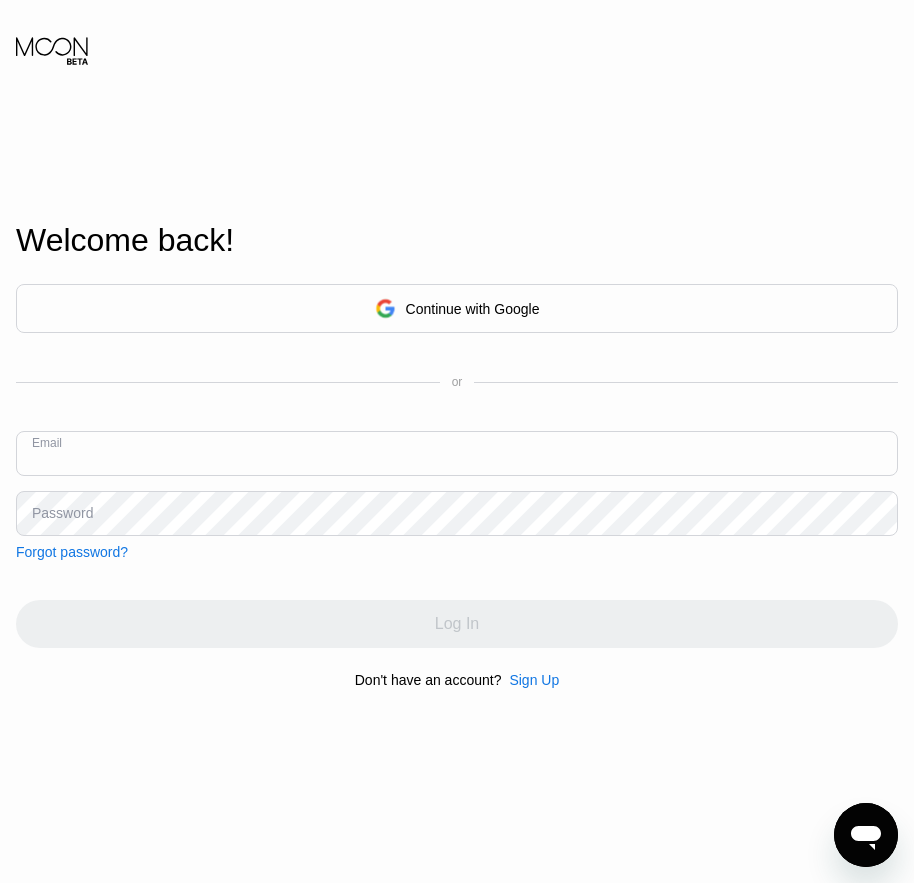 click at bounding box center (457, 453) 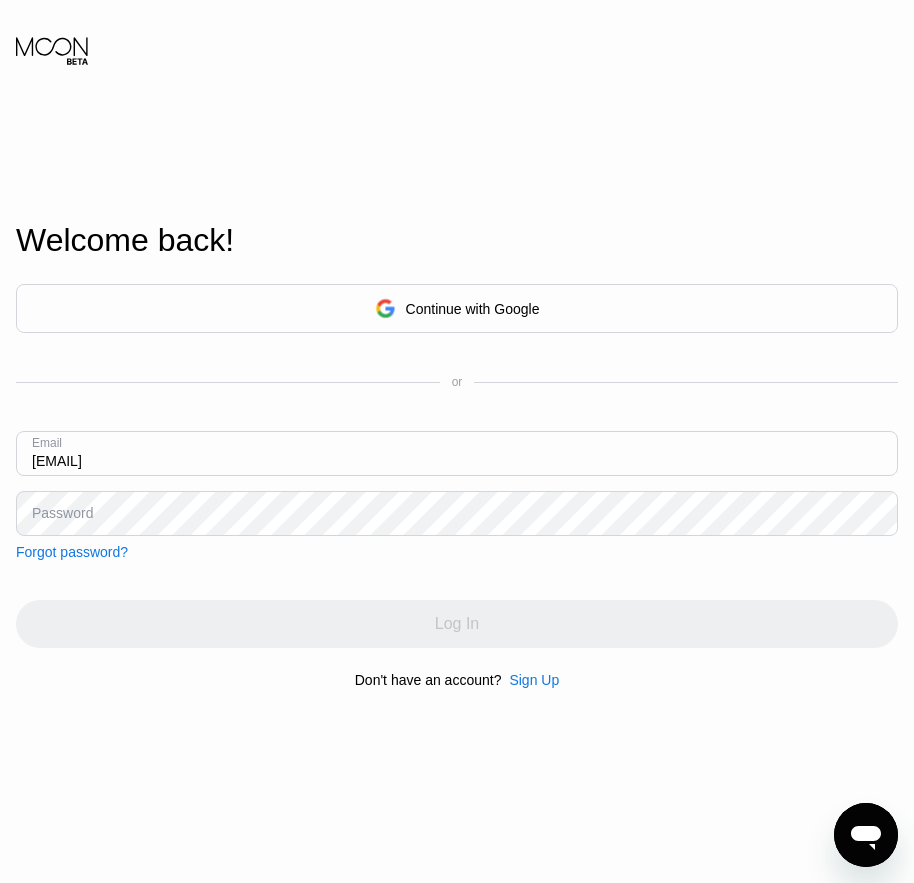 type on "[EMAIL]" 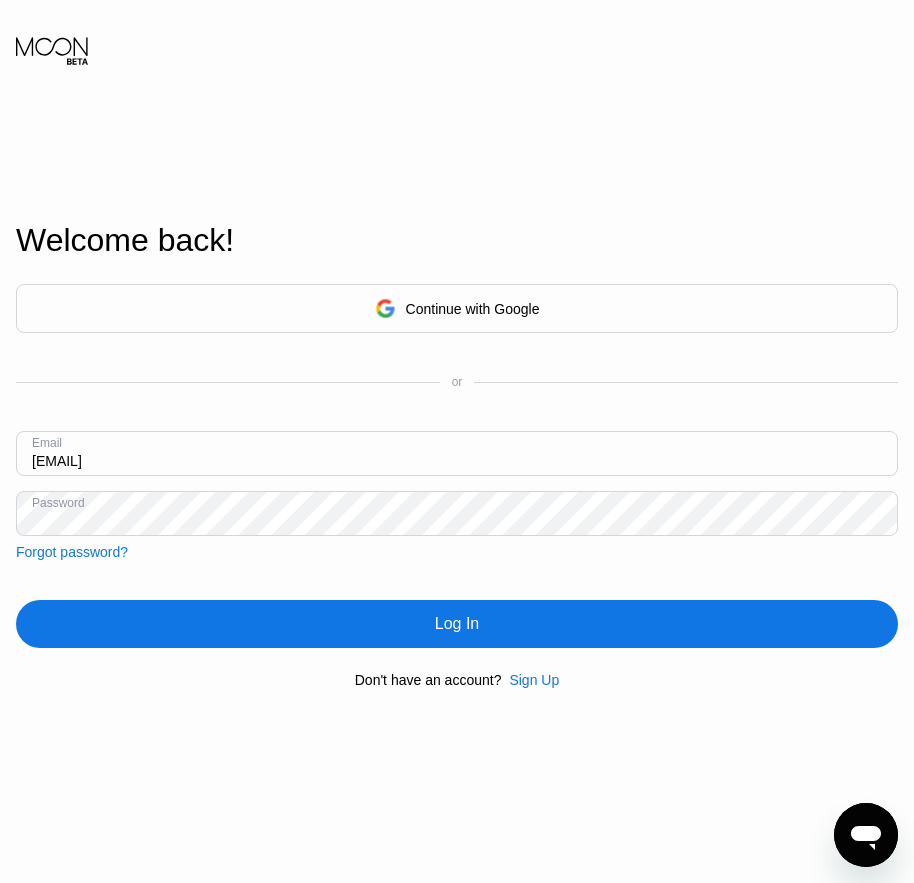 click on "Log In" at bounding box center (457, 624) 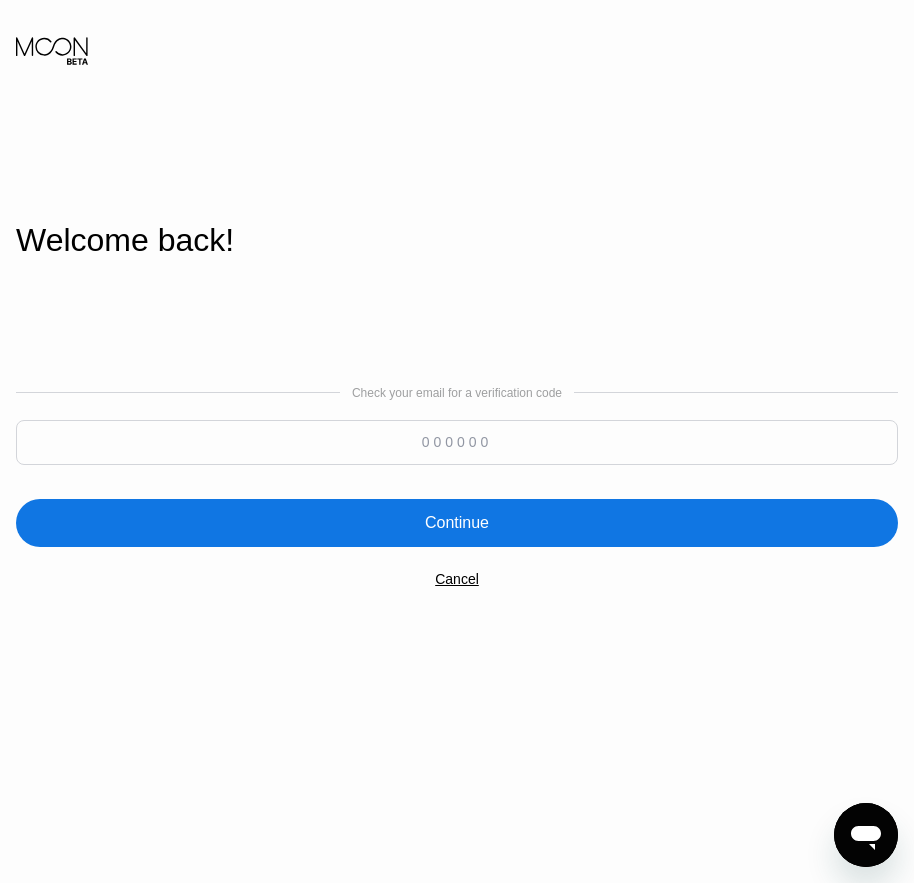 click at bounding box center [457, 442] 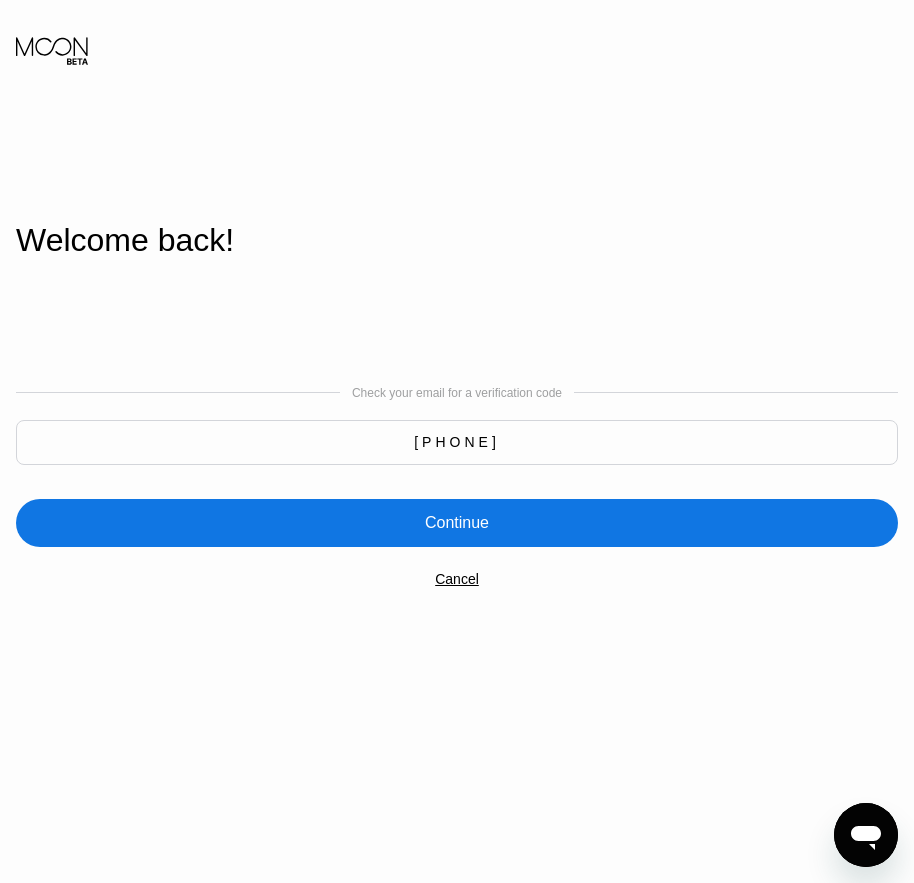 type on "984557" 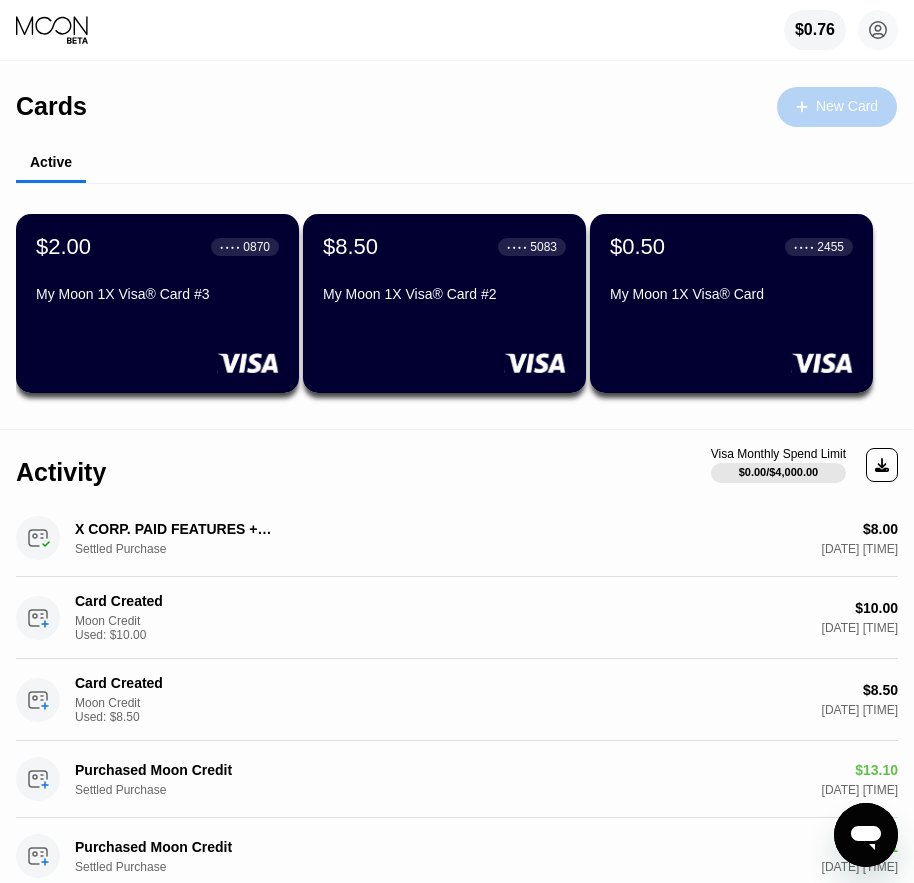 click 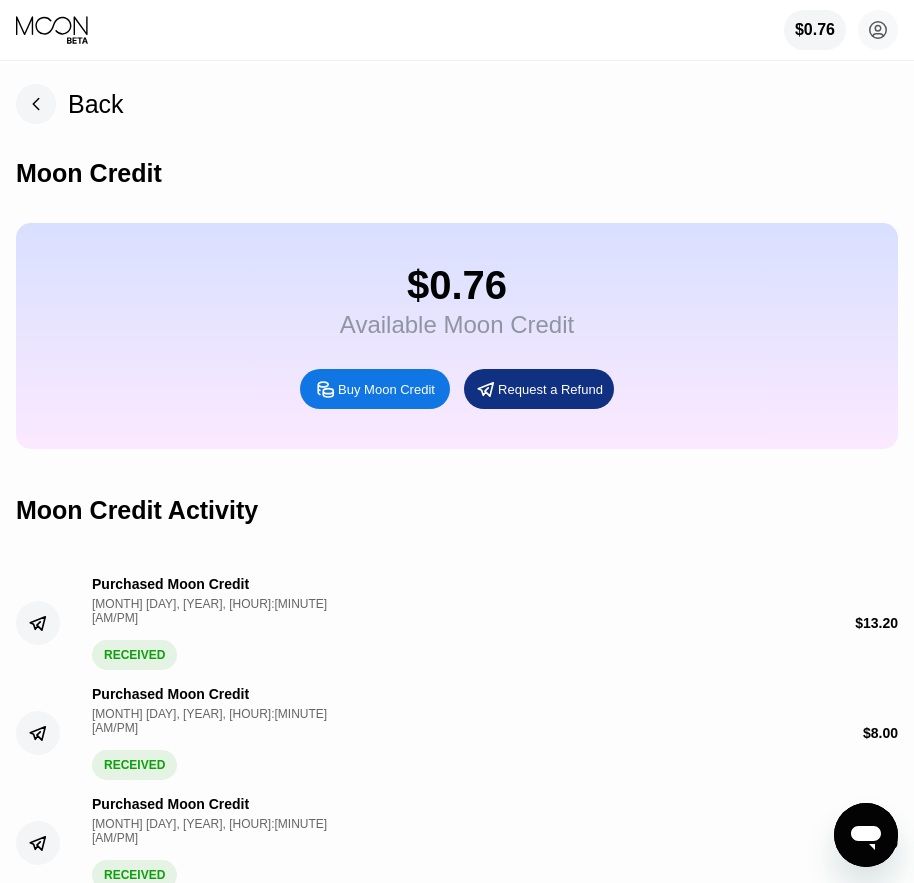 scroll, scrollTop: 0, scrollLeft: 0, axis: both 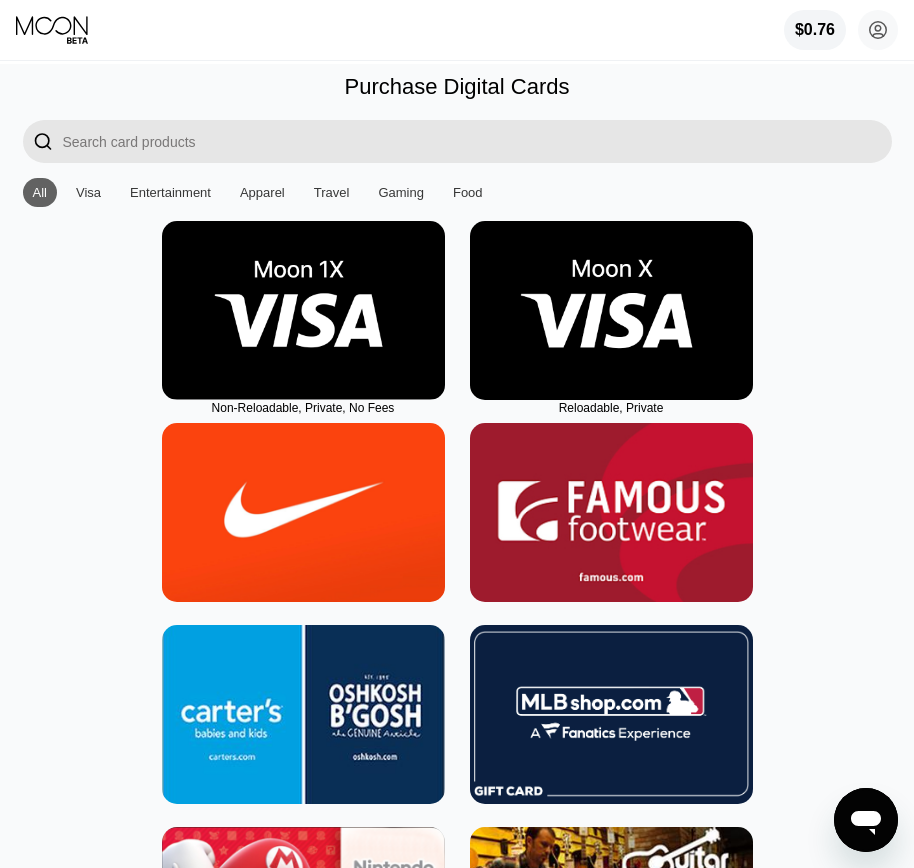click at bounding box center (611, 310) 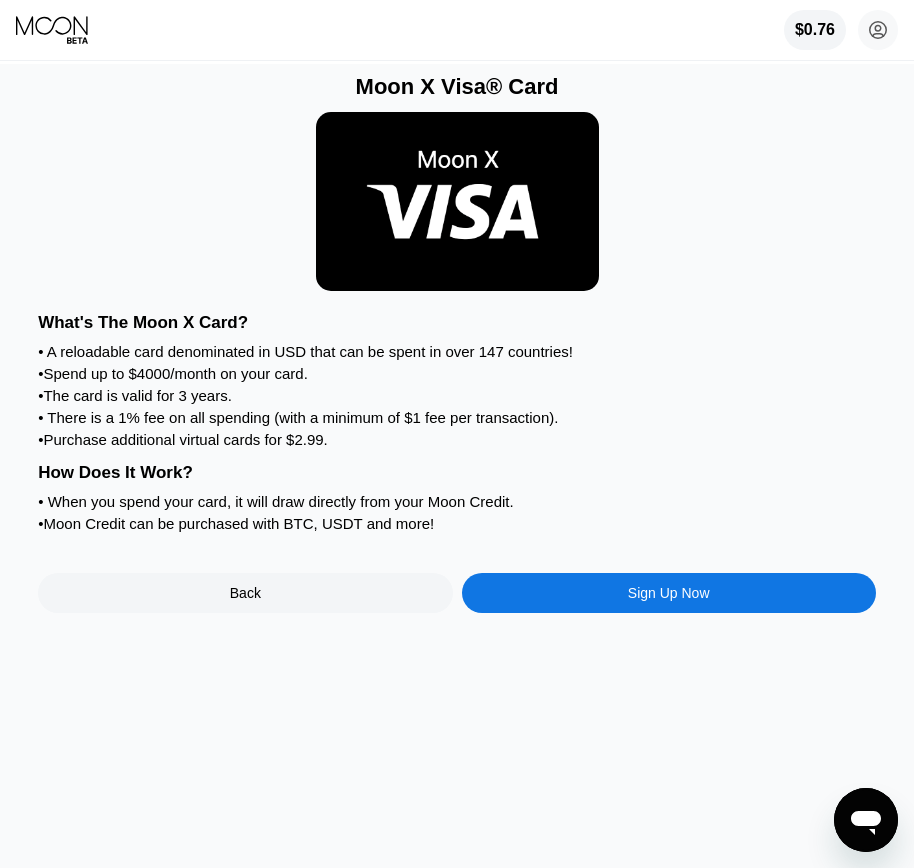 click on "Sign Up Now" at bounding box center [669, 593] 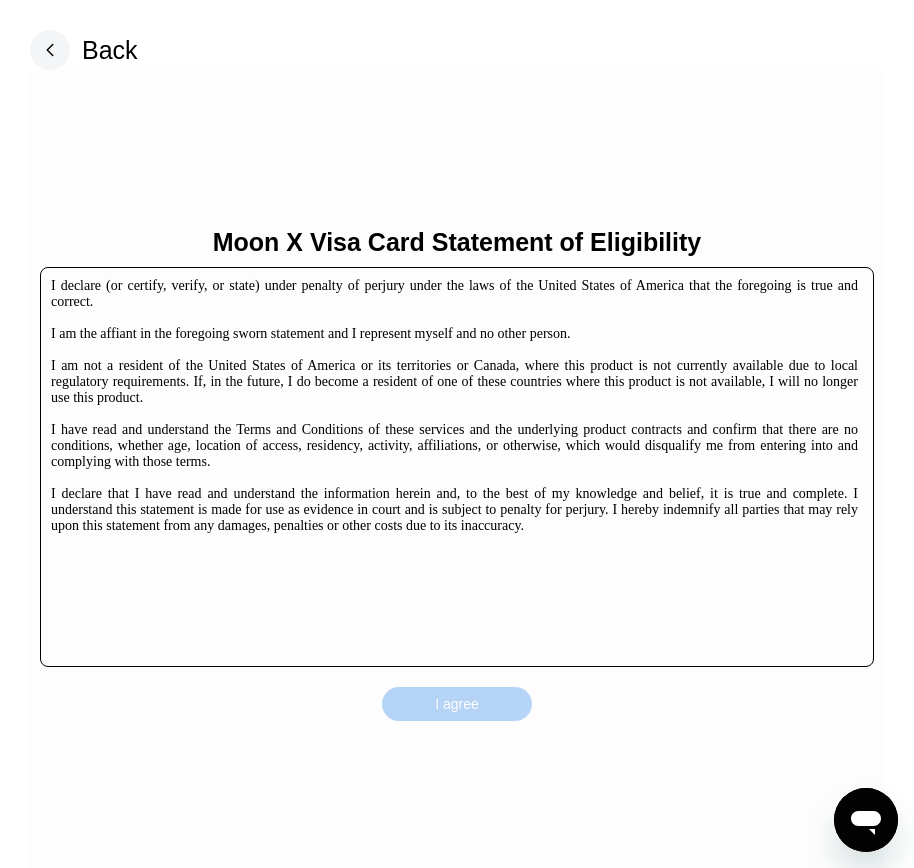 click on "I agree" at bounding box center (457, 704) 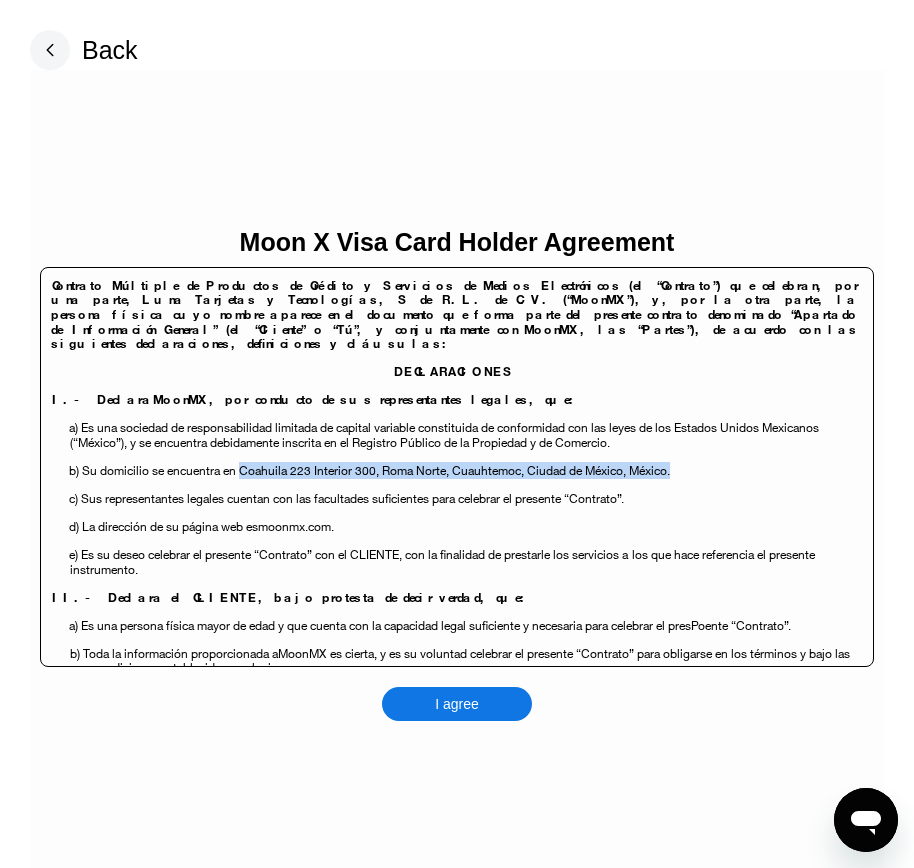 drag, startPoint x: 224, startPoint y: 457, endPoint x: 626, endPoint y: 471, distance: 402.2437 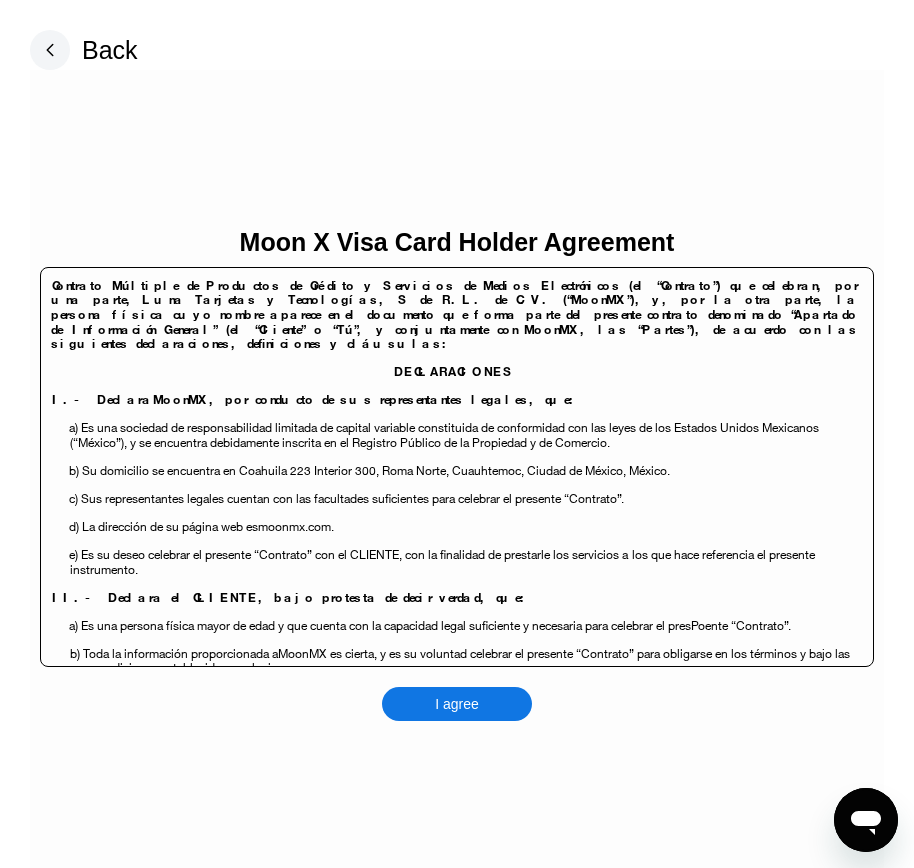 click on "II.- Declara el CLIENTE, bajo protesta de decir verdad, que:" at bounding box center [455, 604] 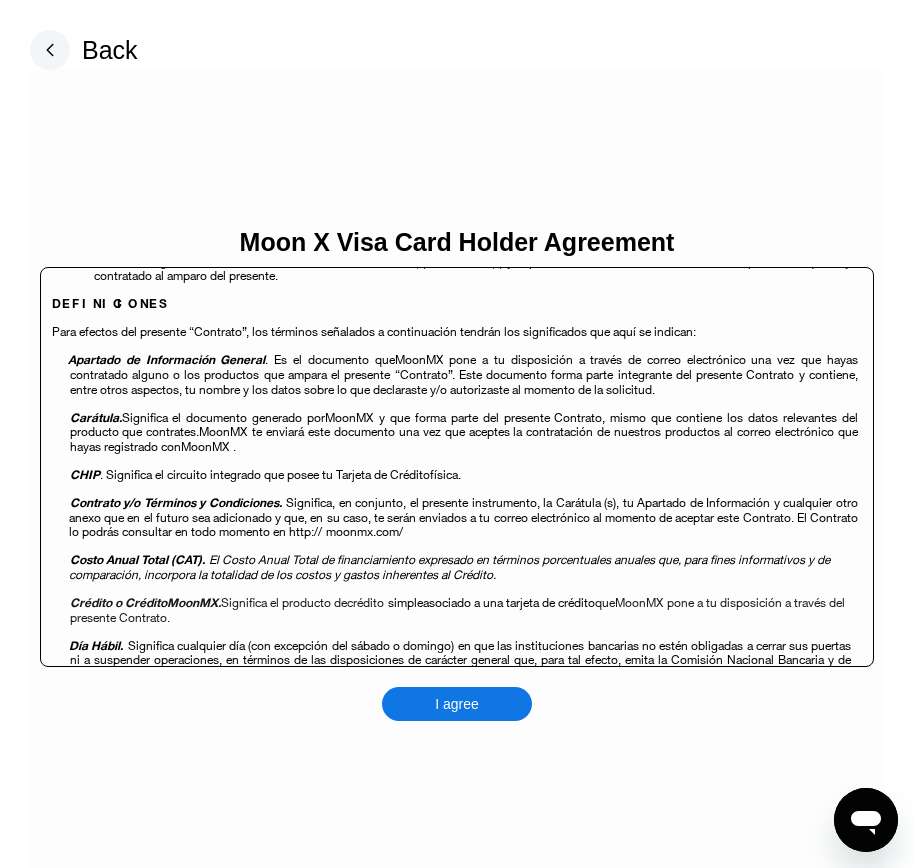 scroll, scrollTop: 600, scrollLeft: 0, axis: vertical 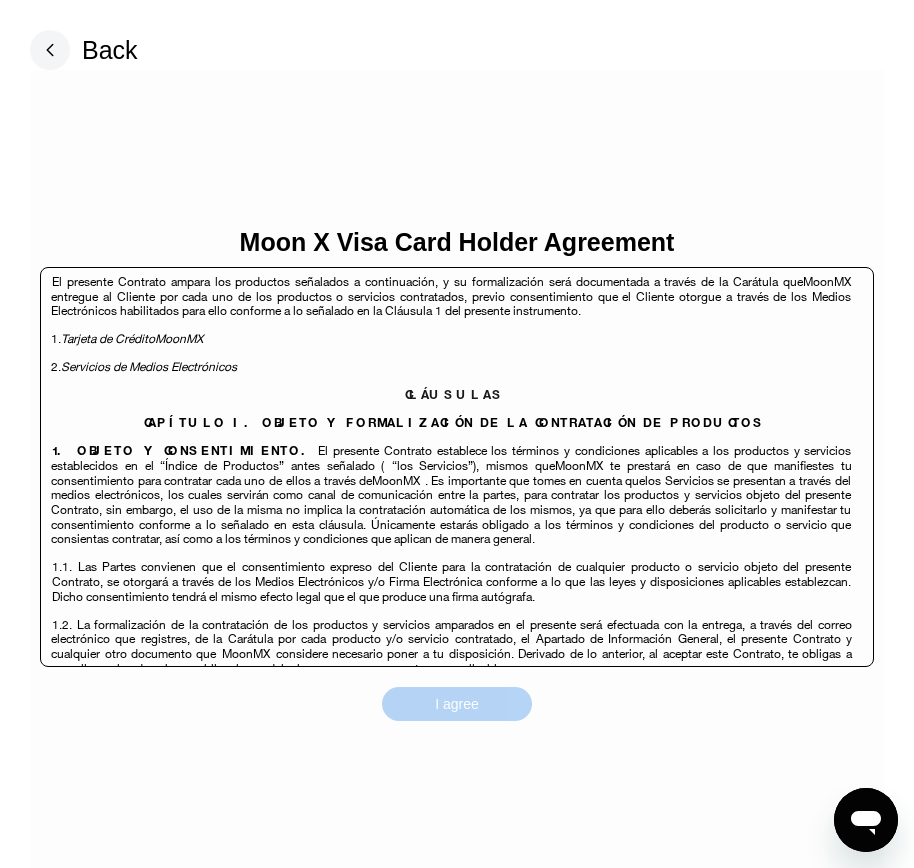click on "I agree" at bounding box center (457, 704) 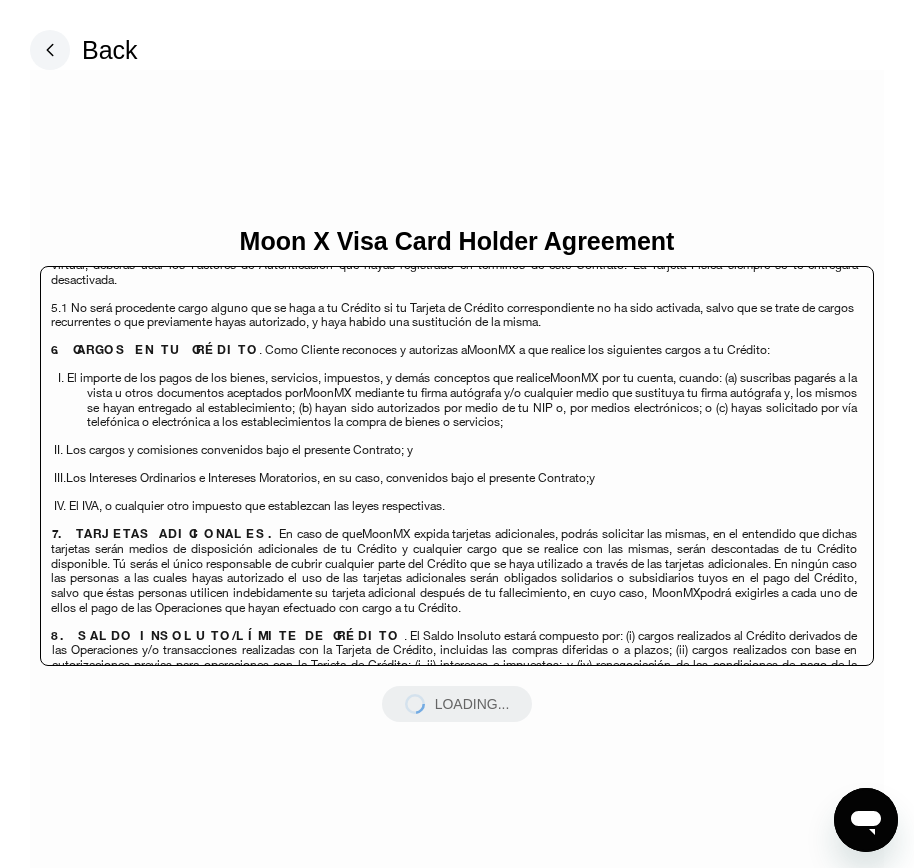 scroll, scrollTop: 5040, scrollLeft: 0, axis: vertical 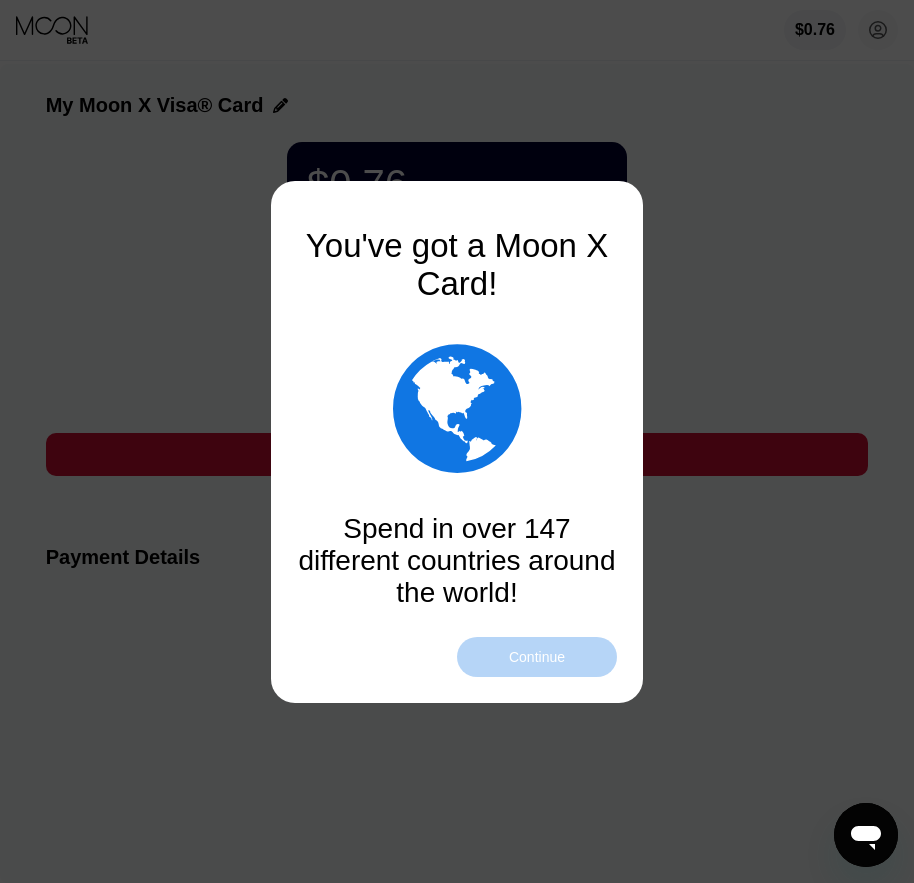 click on "Continue" at bounding box center (537, 657) 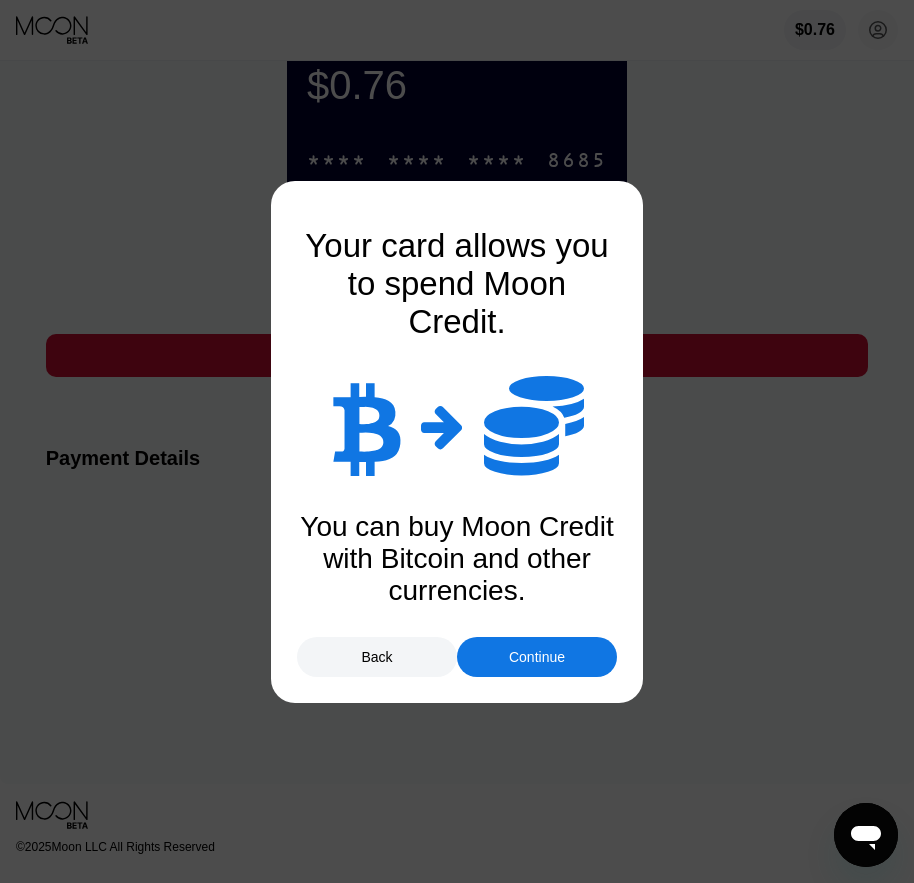 scroll, scrollTop: 120, scrollLeft: 0, axis: vertical 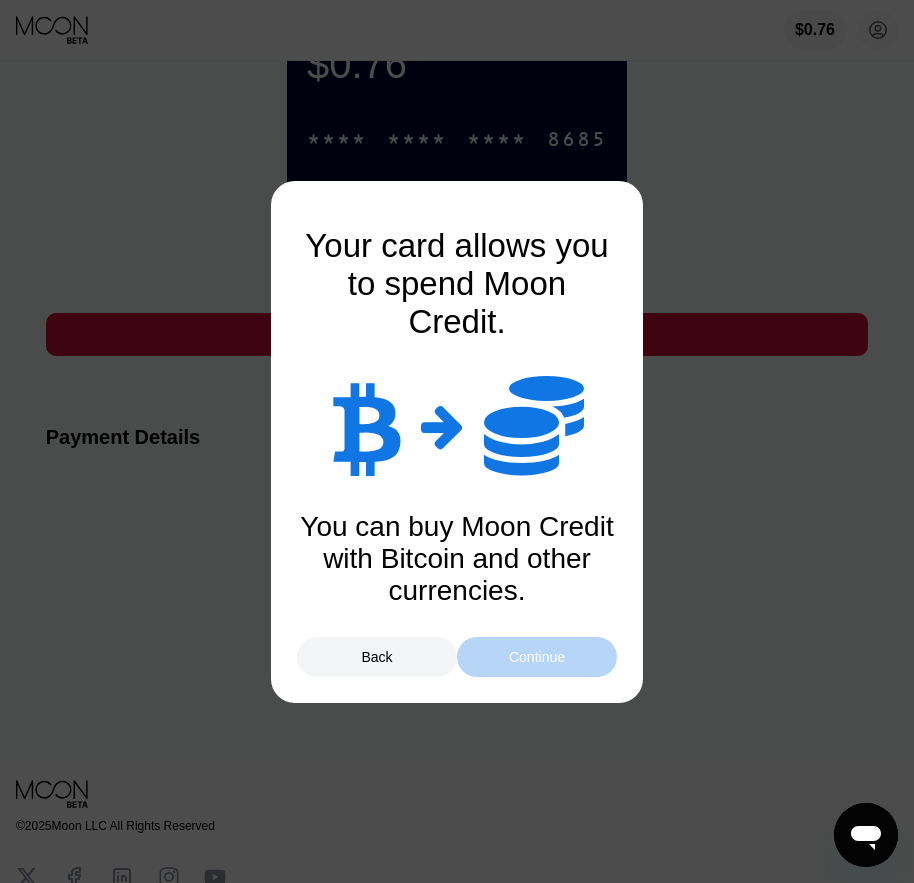 click on "Continue" at bounding box center [537, 657] 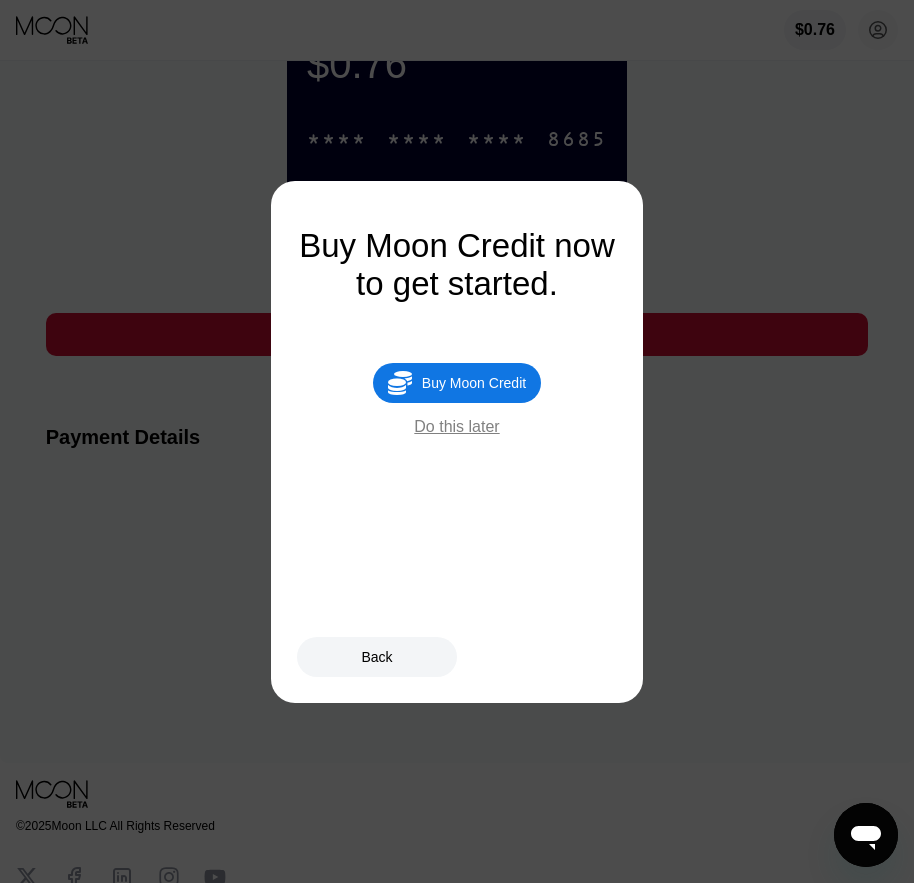 click on "Buy Moon Credit" at bounding box center (474, 383) 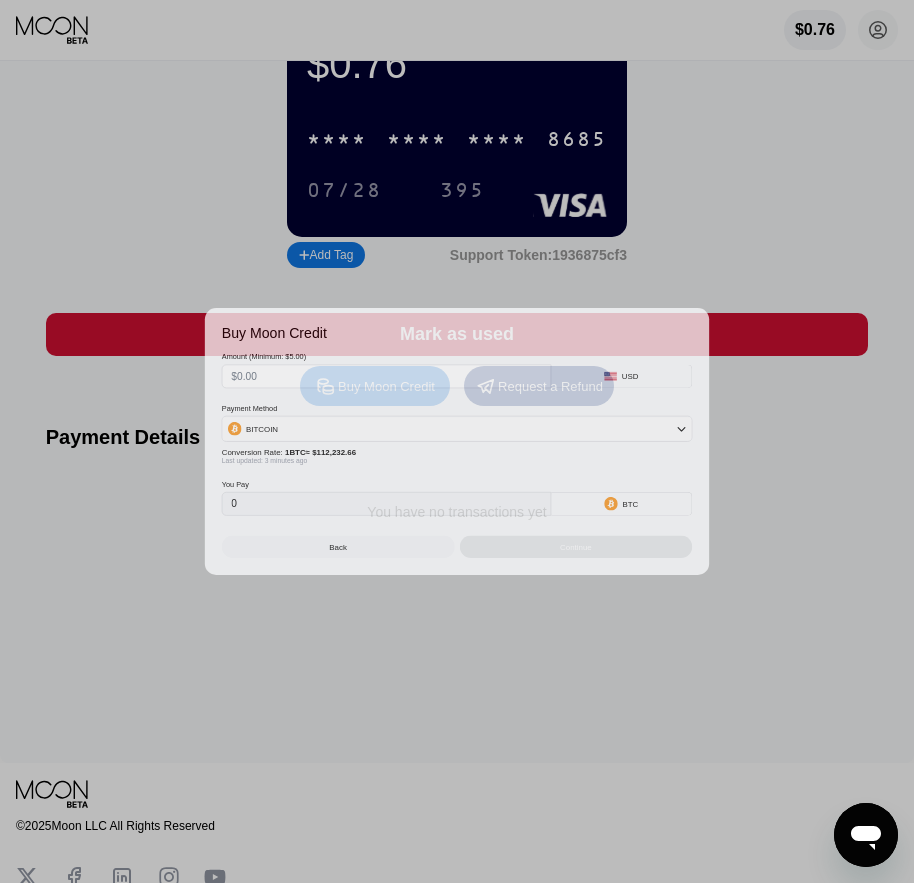 scroll, scrollTop: 0, scrollLeft: 0, axis: both 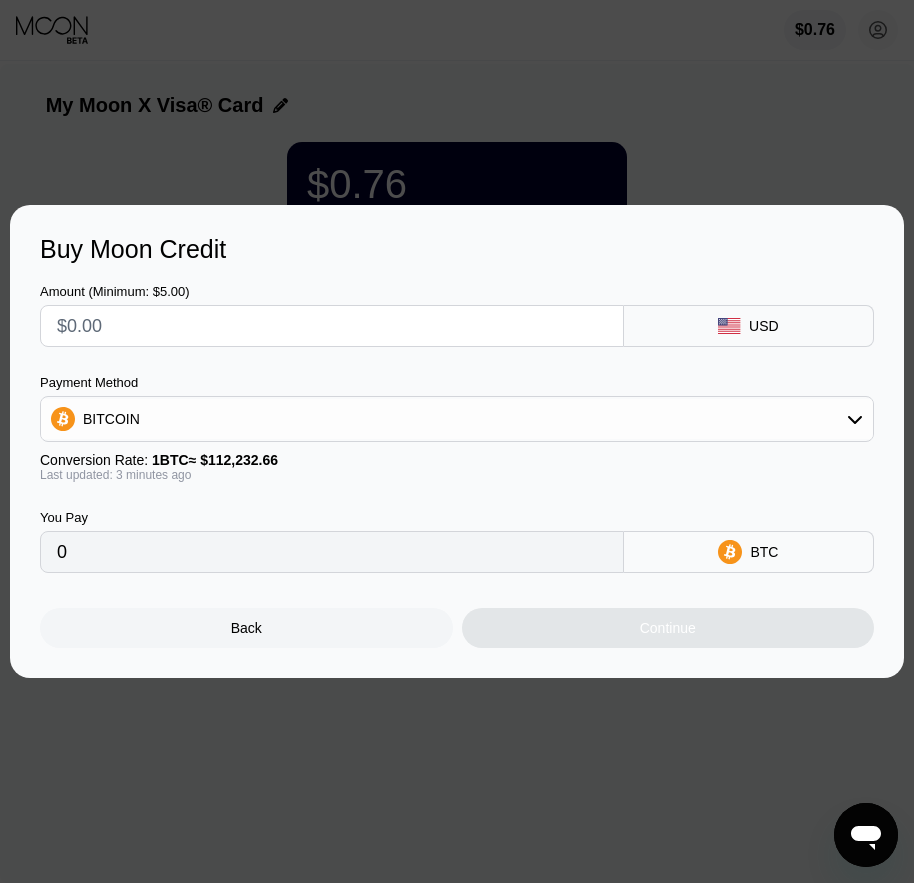 click at bounding box center (332, 326) 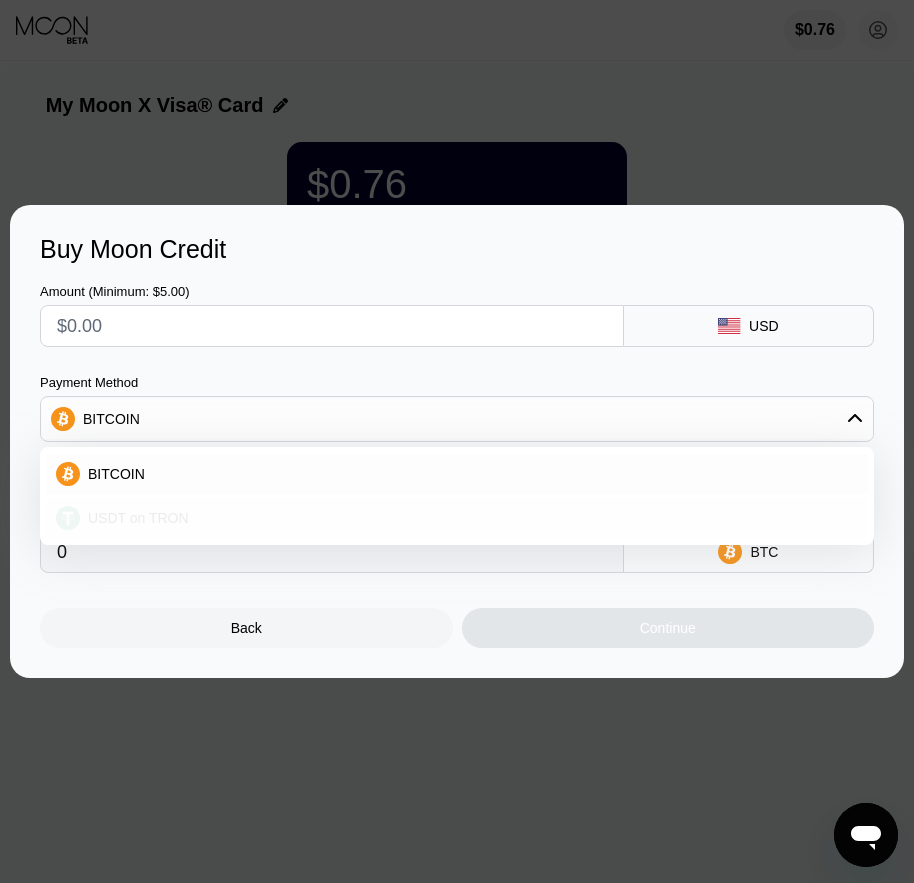 click on "USDT on TRON" at bounding box center [469, 518] 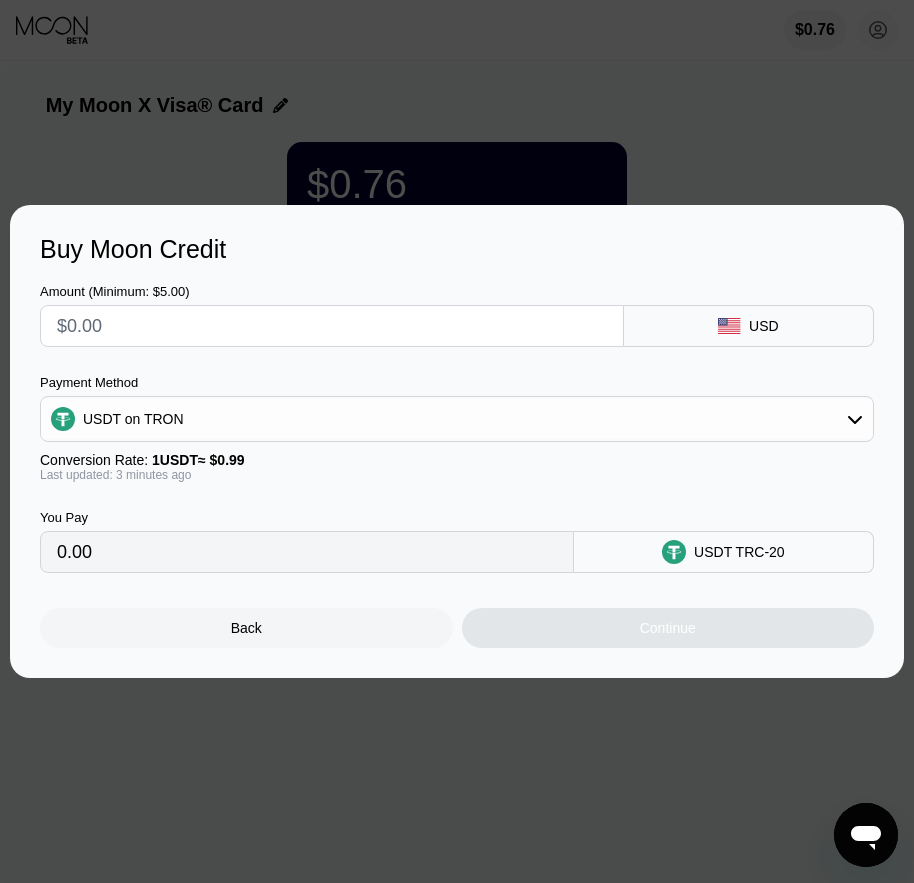 click on "USDT on TRON" at bounding box center [457, 419] 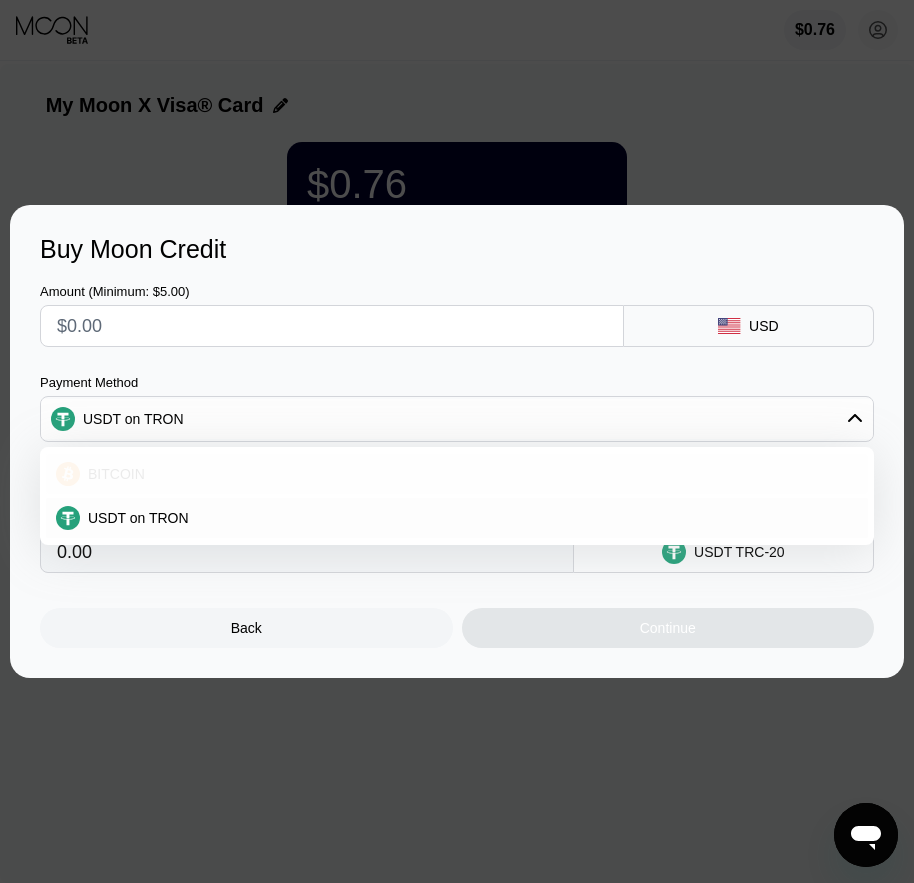click on "BITCOIN" at bounding box center [469, 474] 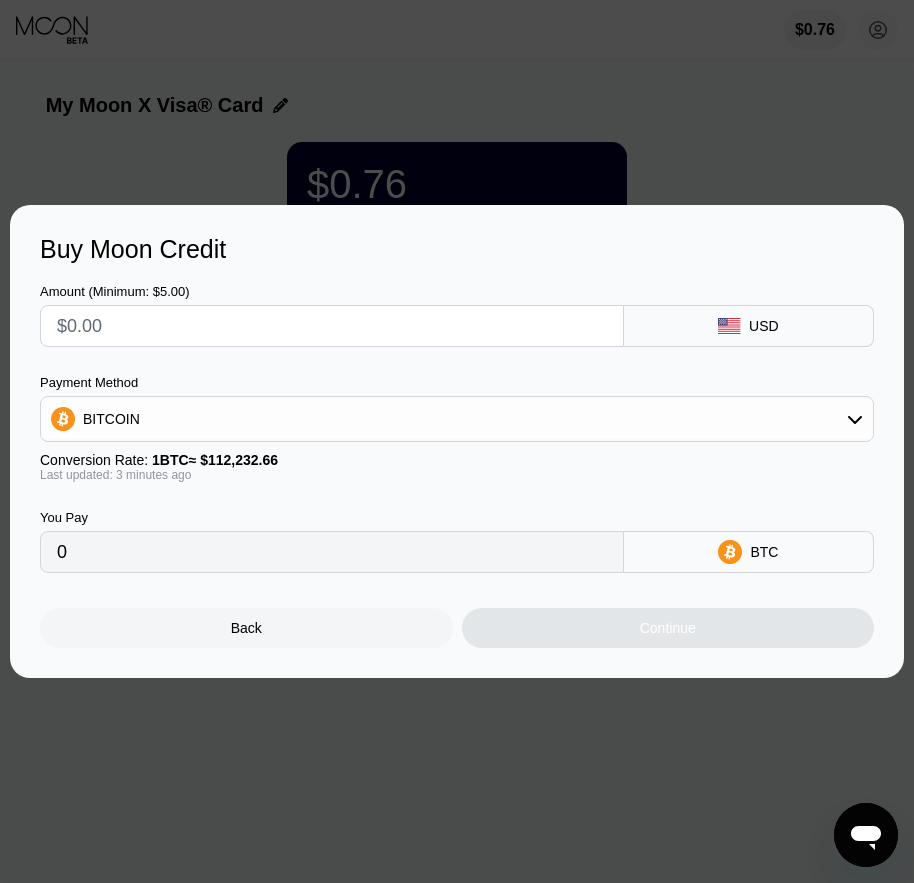 click 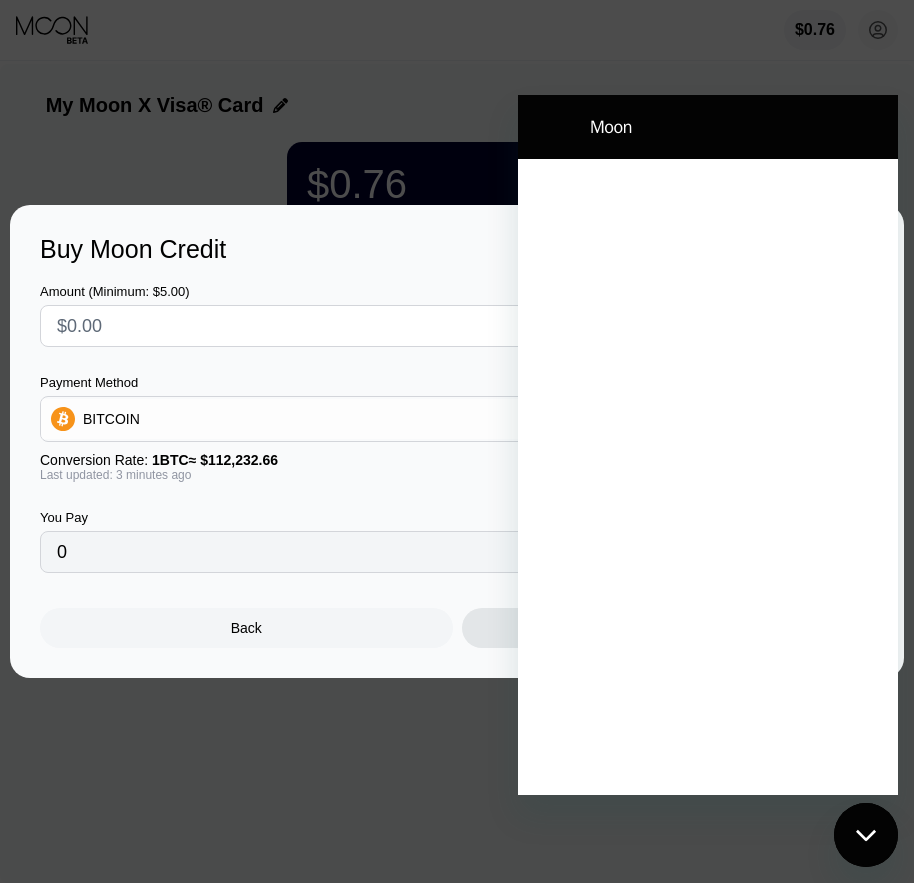scroll, scrollTop: 0, scrollLeft: 0, axis: both 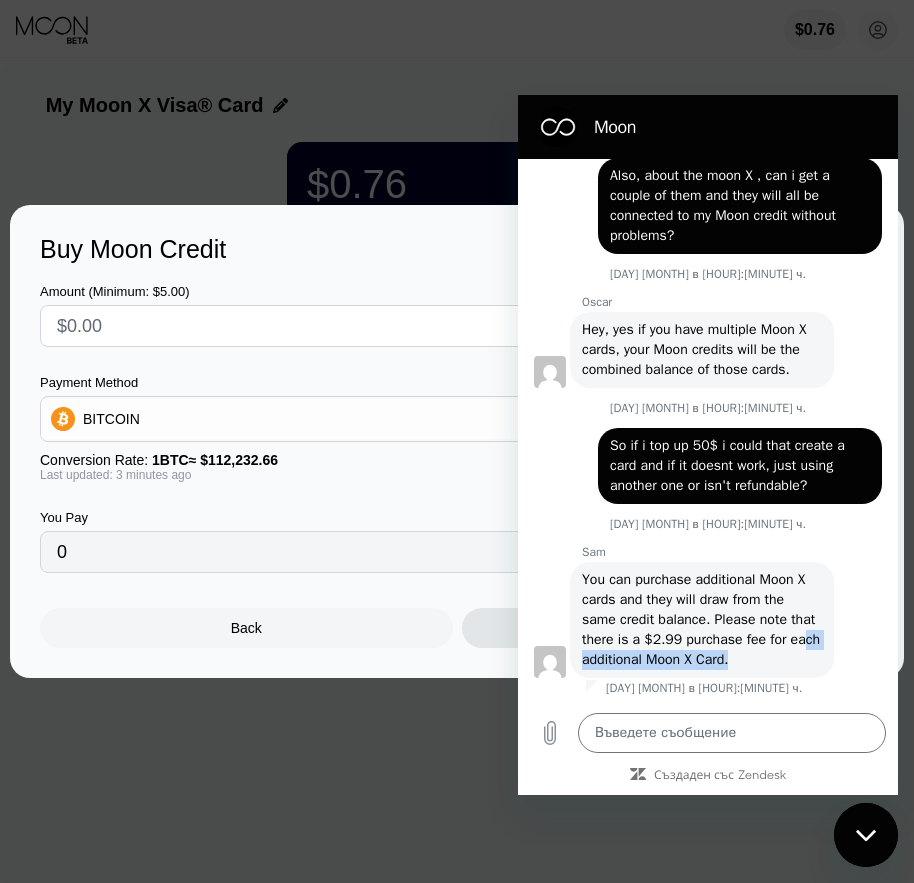 drag, startPoint x: 788, startPoint y: 660, endPoint x: 711, endPoint y: 630, distance: 82.637764 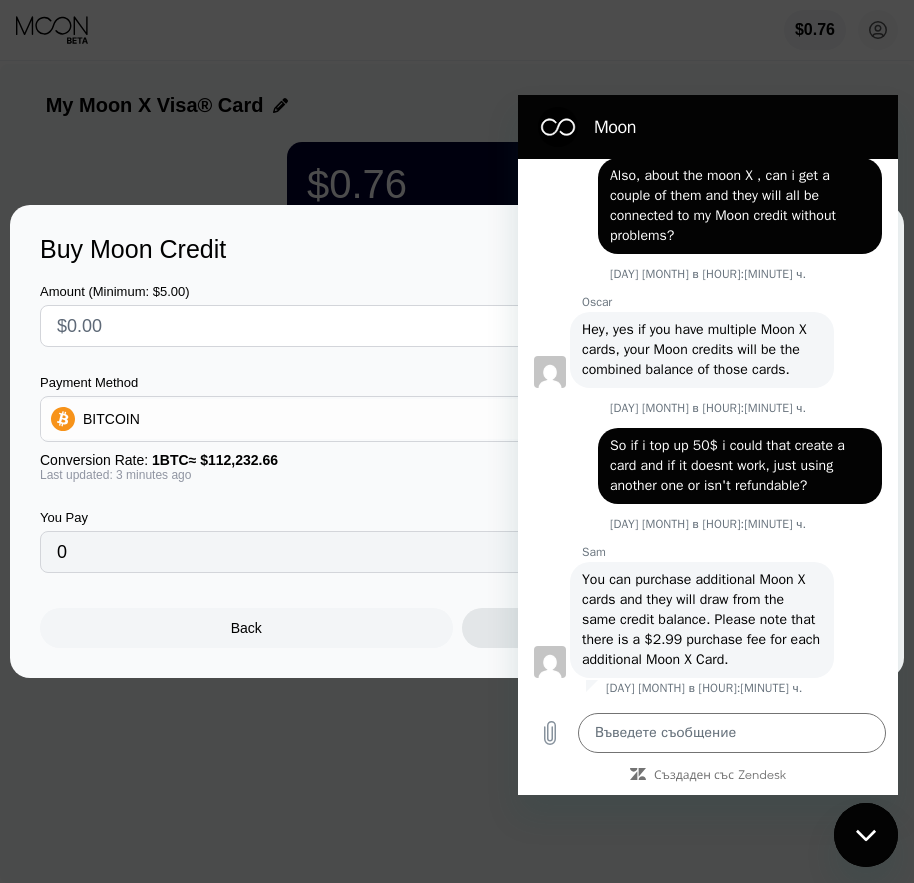click on "You can purchase additional Moon X cards and they will draw from the same credit balance. Please note that there is a $2.99 purchase fee for each additional Moon X Card." at bounding box center (702, 620) 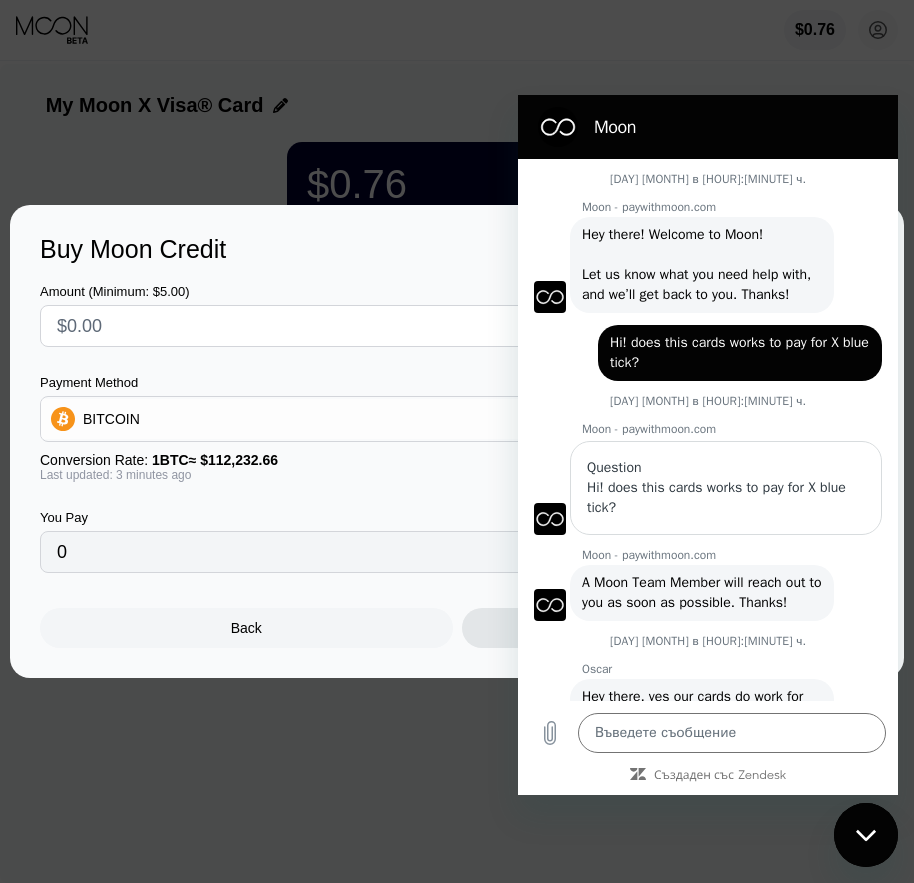 scroll, scrollTop: 0, scrollLeft: 0, axis: both 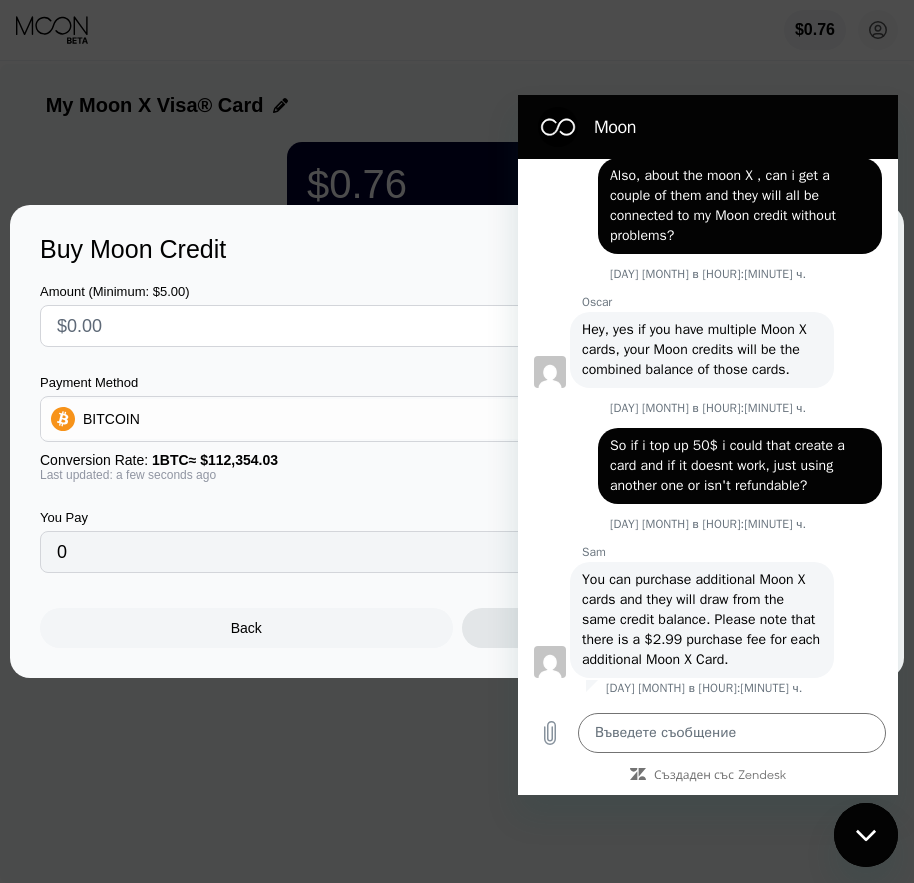 click on "You Pay 0 BTC" at bounding box center [457, 527] 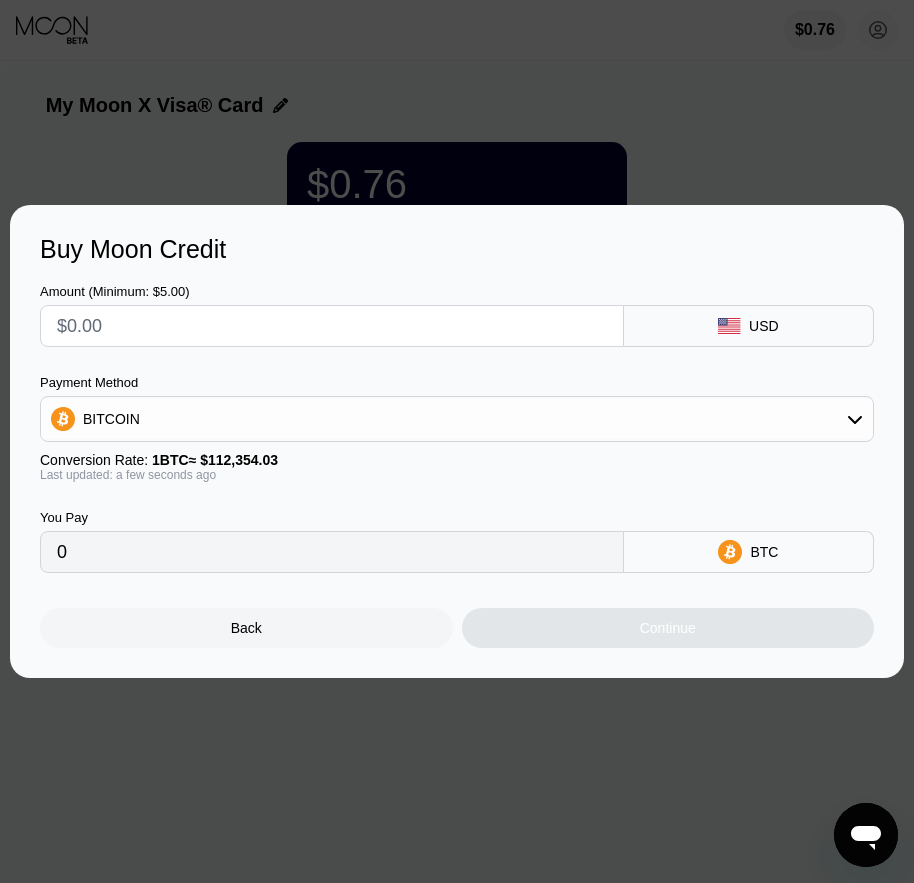 click at bounding box center [332, 326] 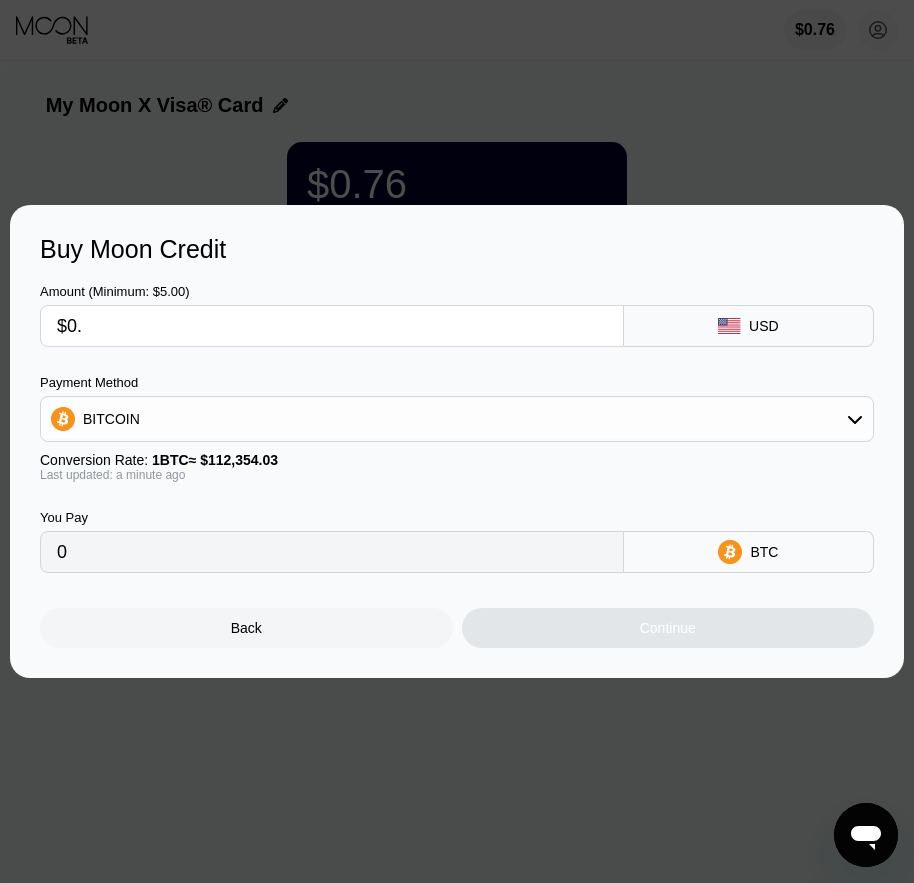 type on "$0" 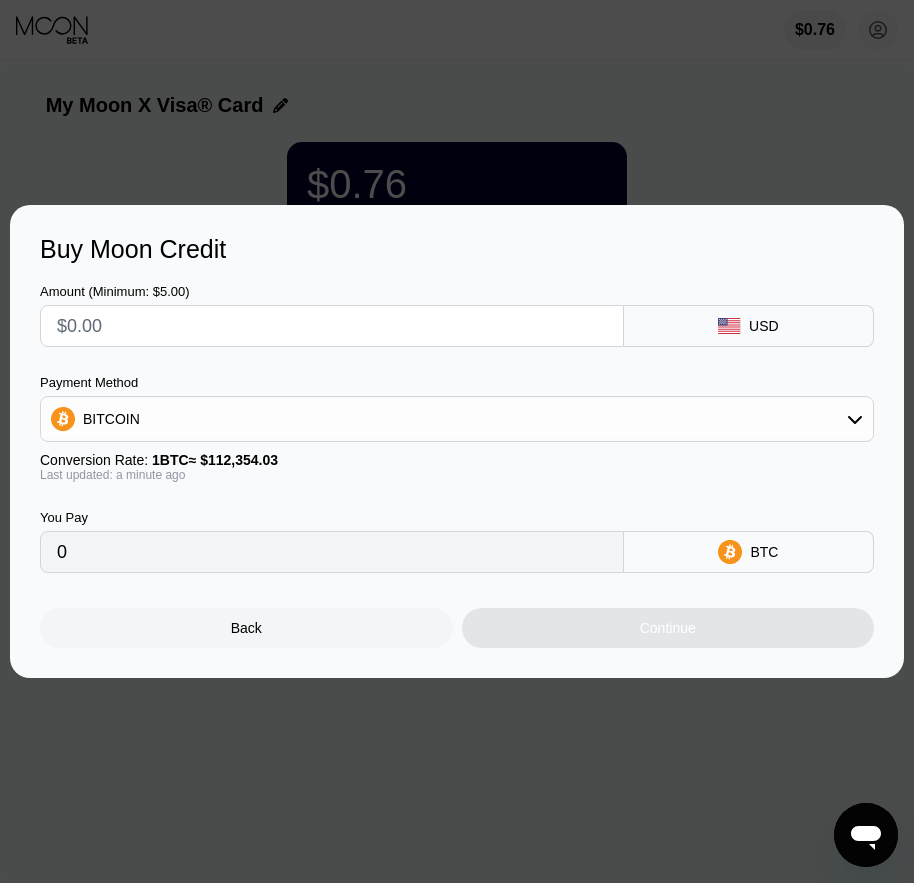 click on "BITCOIN" at bounding box center [457, 419] 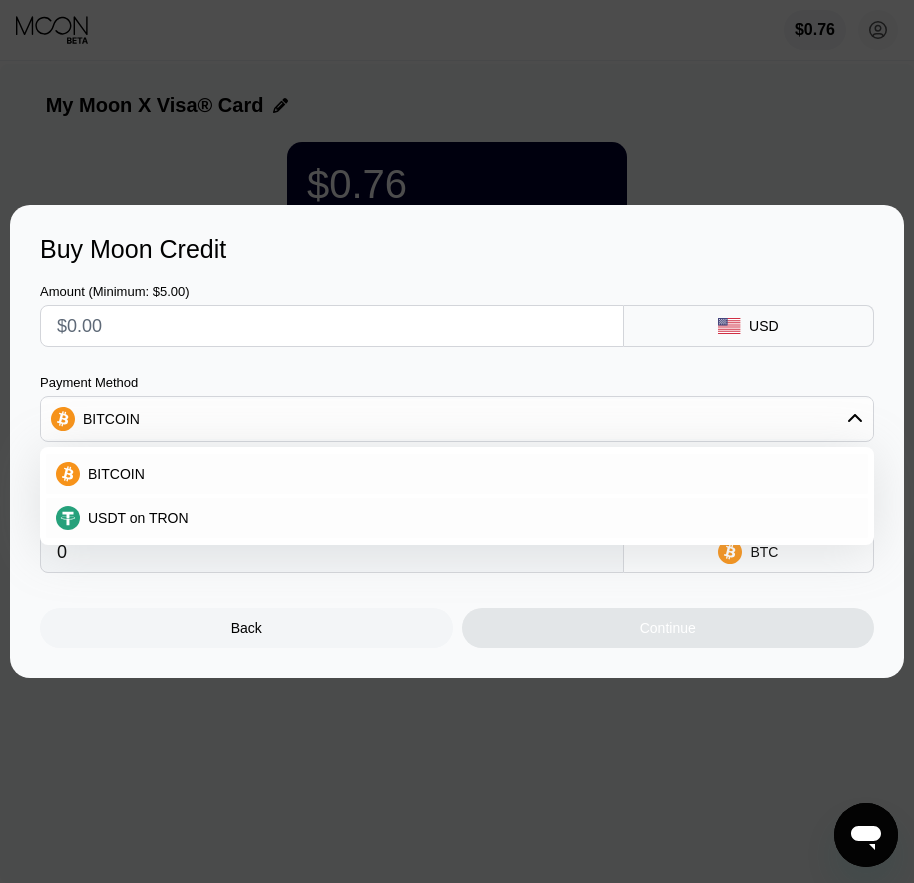 click on "BITCOIN" at bounding box center (457, 419) 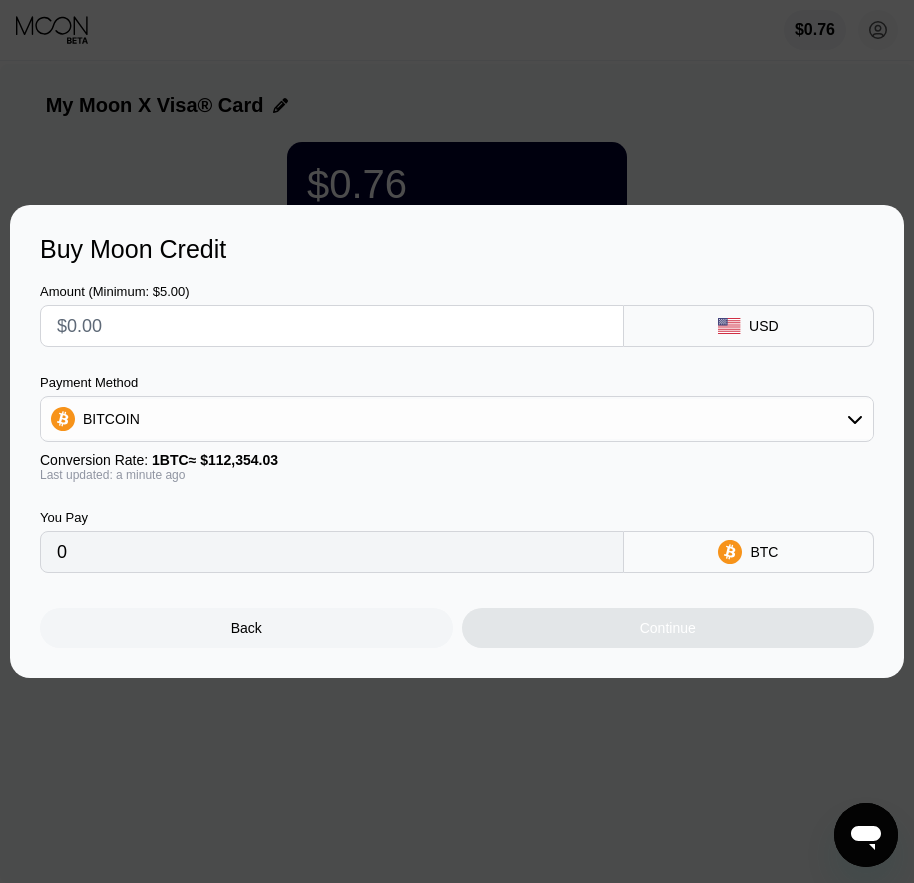 click on "0" at bounding box center (332, 552) 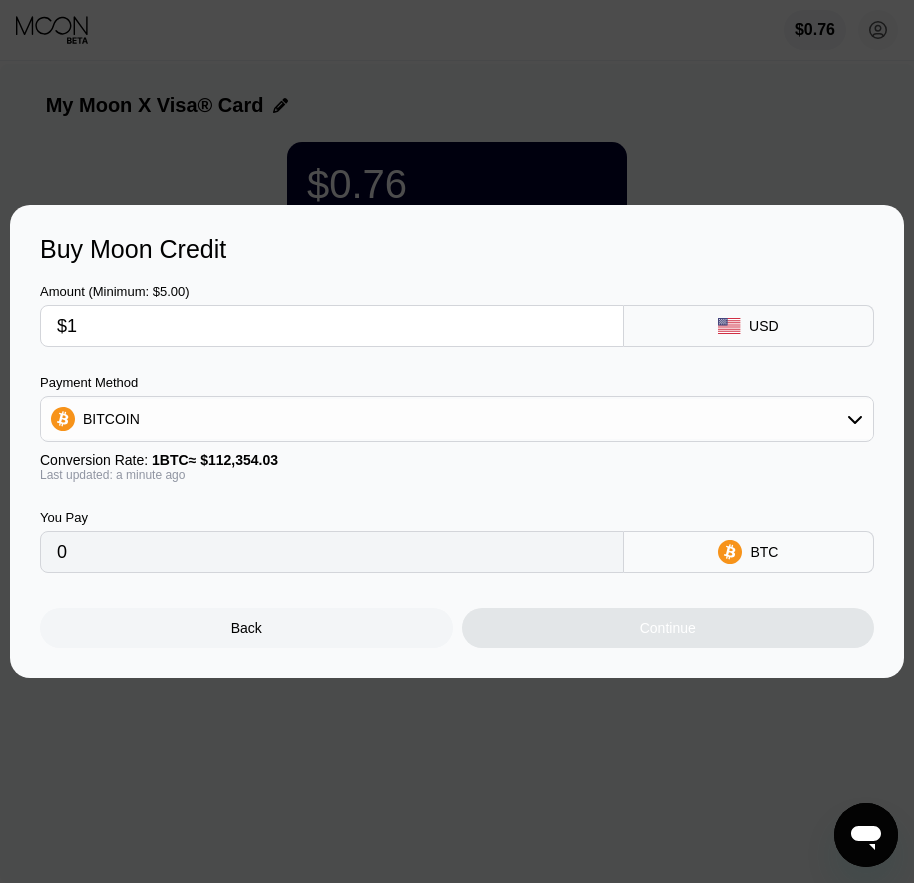 type on "$14" 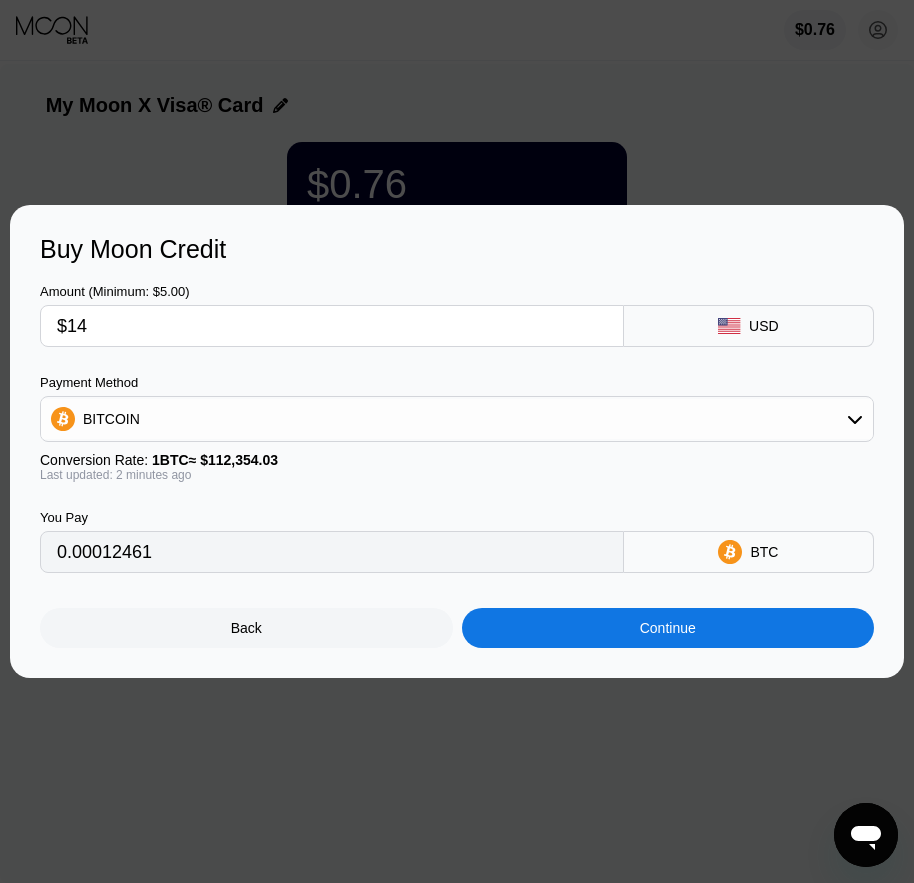 type on "0.00012461" 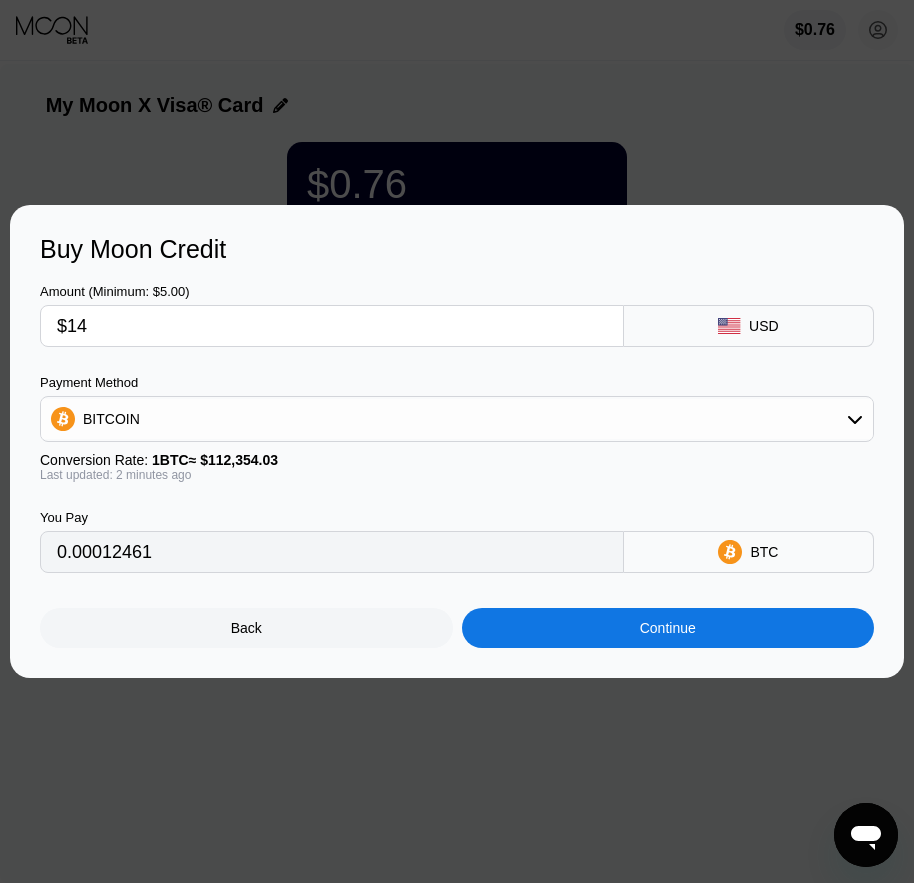 type on "$1" 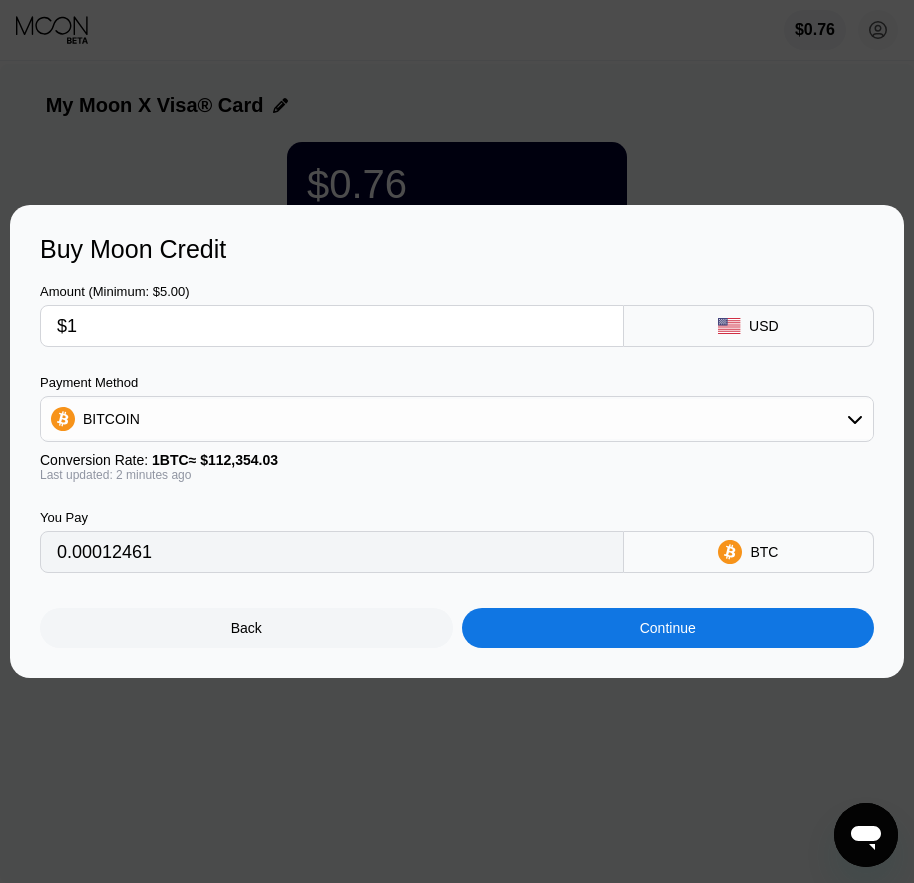 type on "0.00000891" 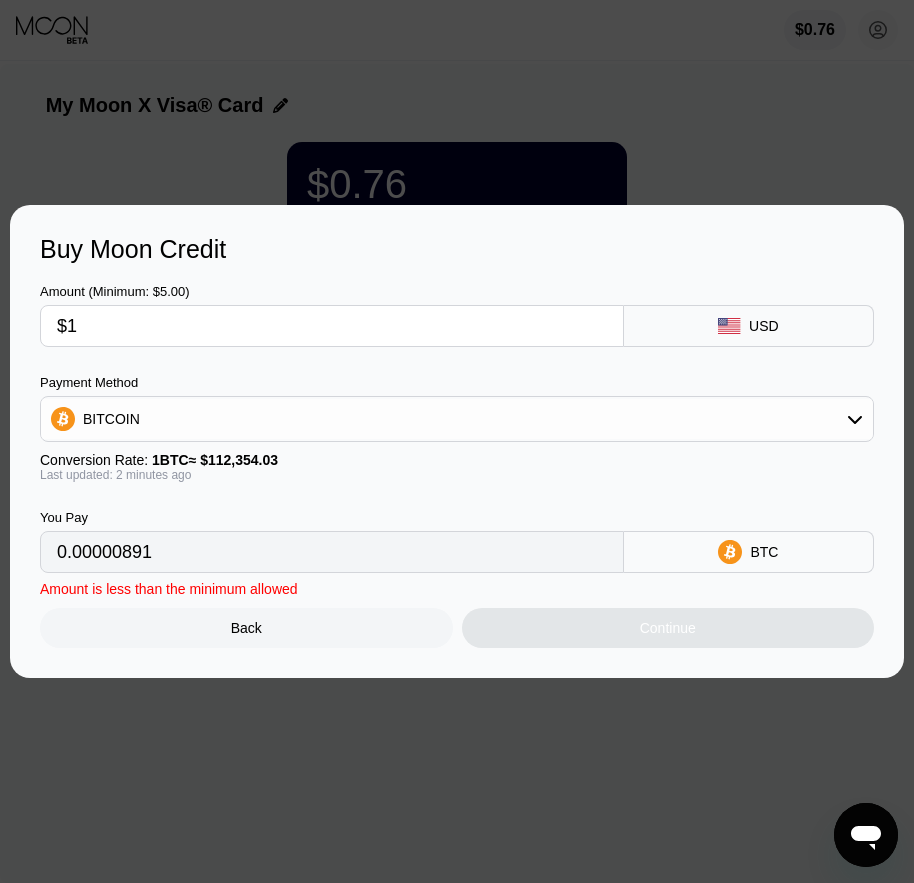 type on "$15" 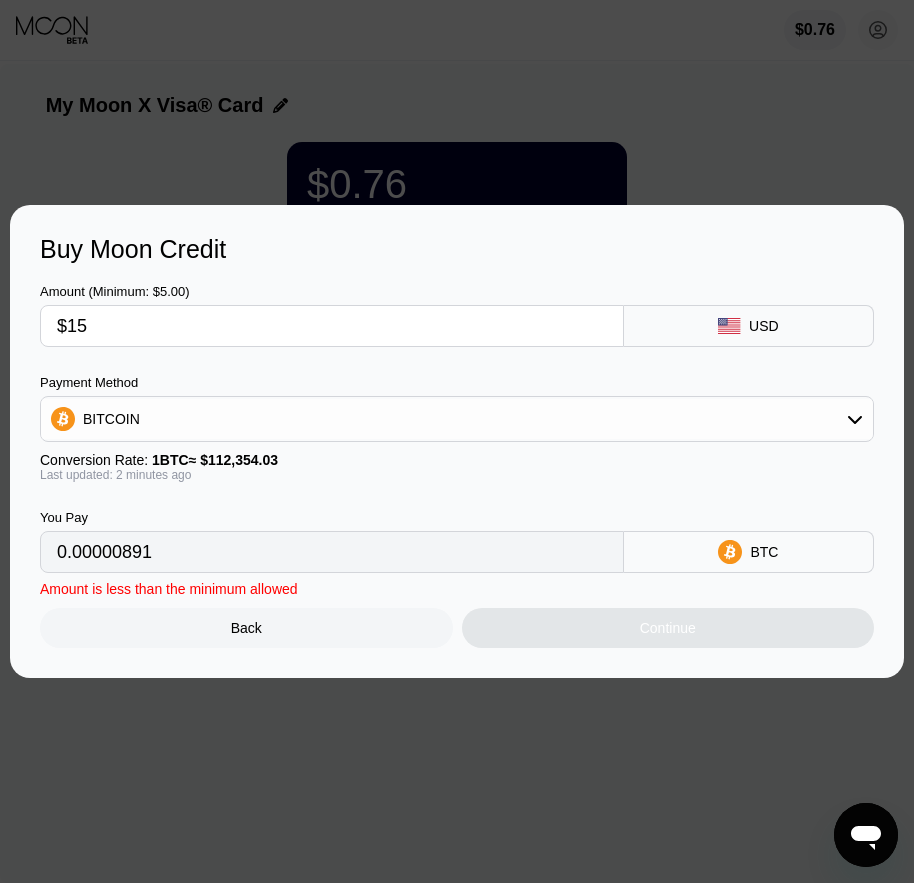 type on "0.00013351" 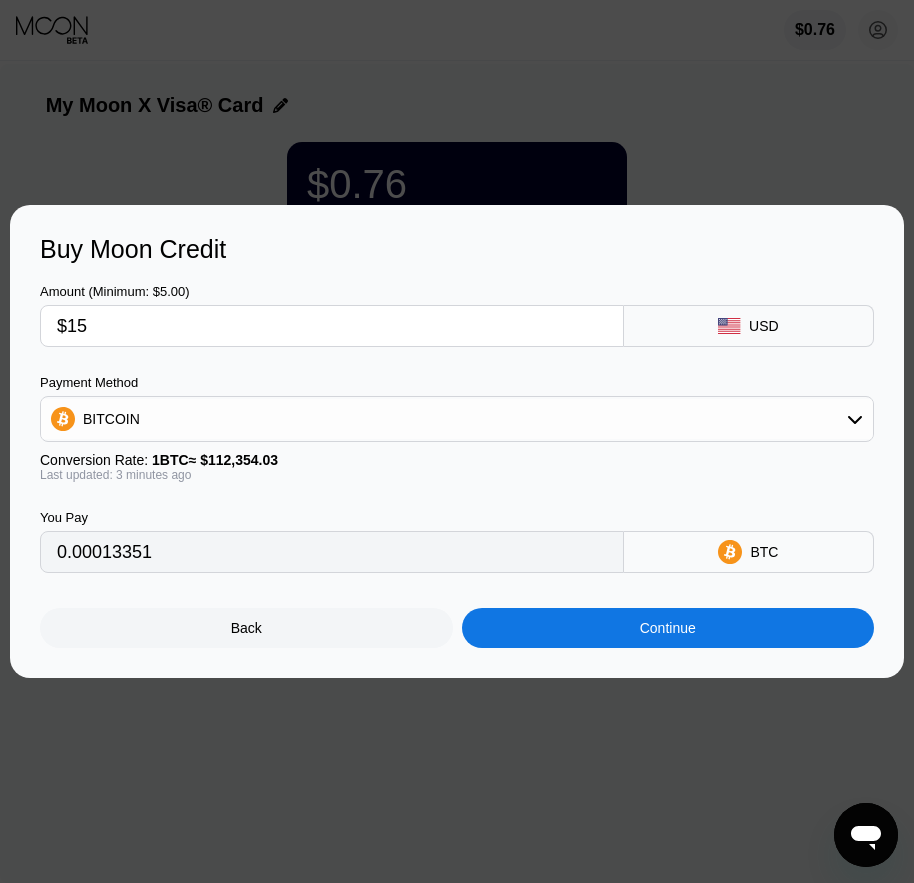 scroll, scrollTop: 0, scrollLeft: 0, axis: both 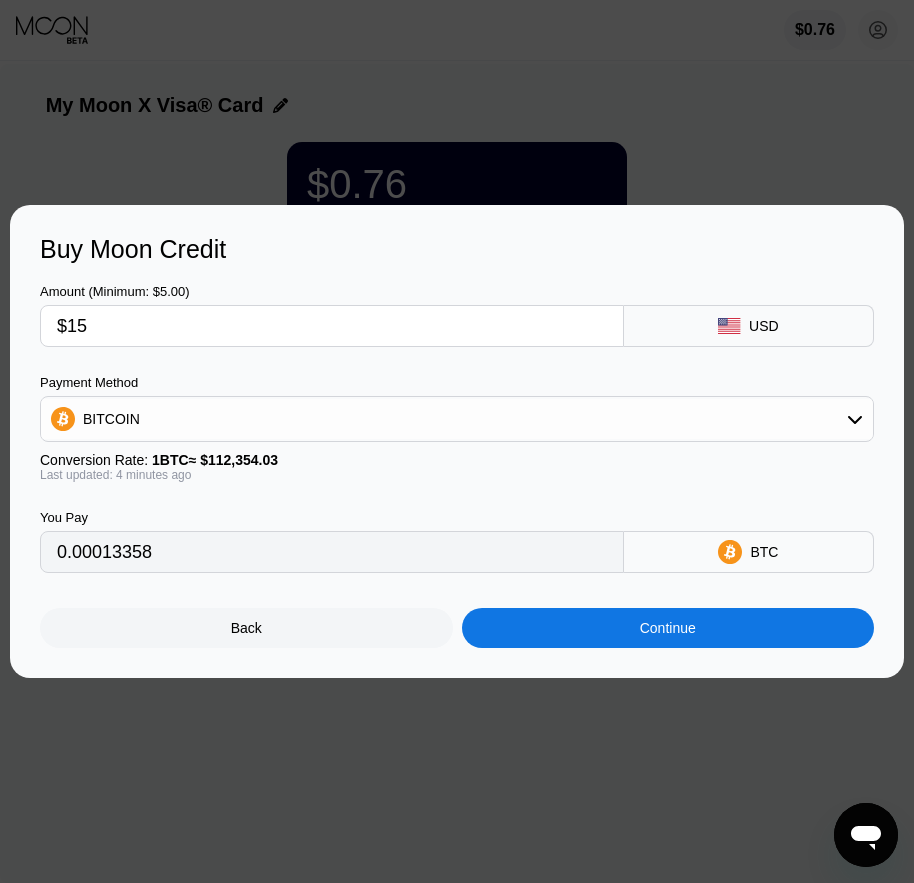 click on "$15" at bounding box center [332, 326] 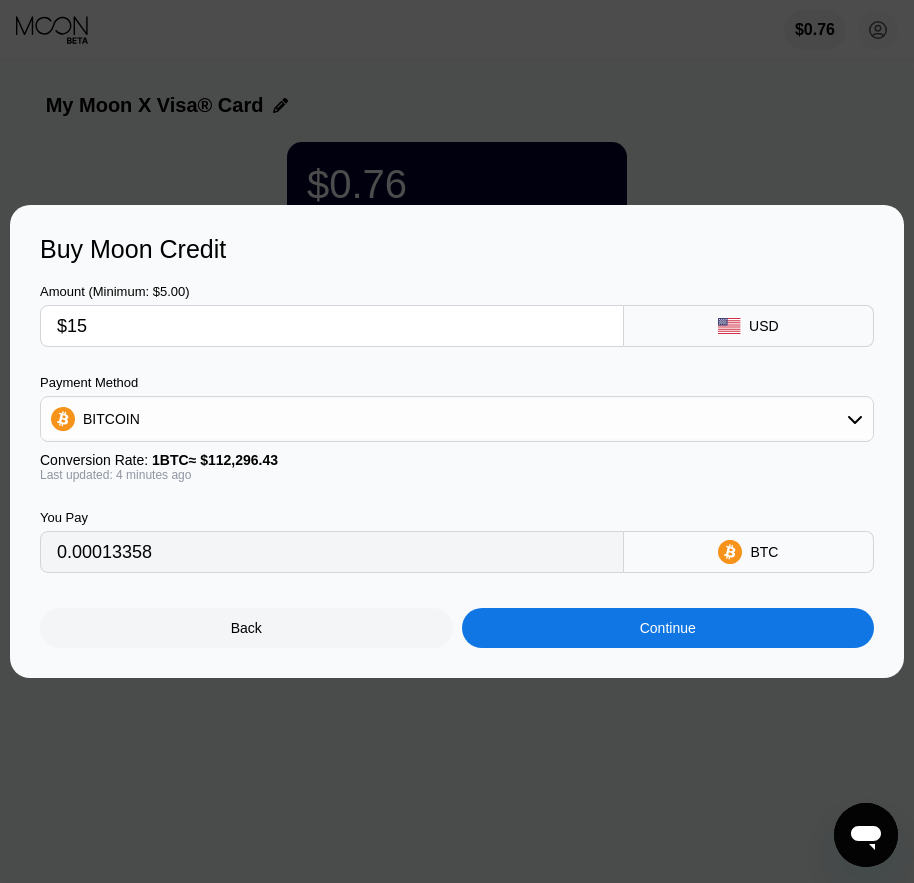 type on "0.00013370" 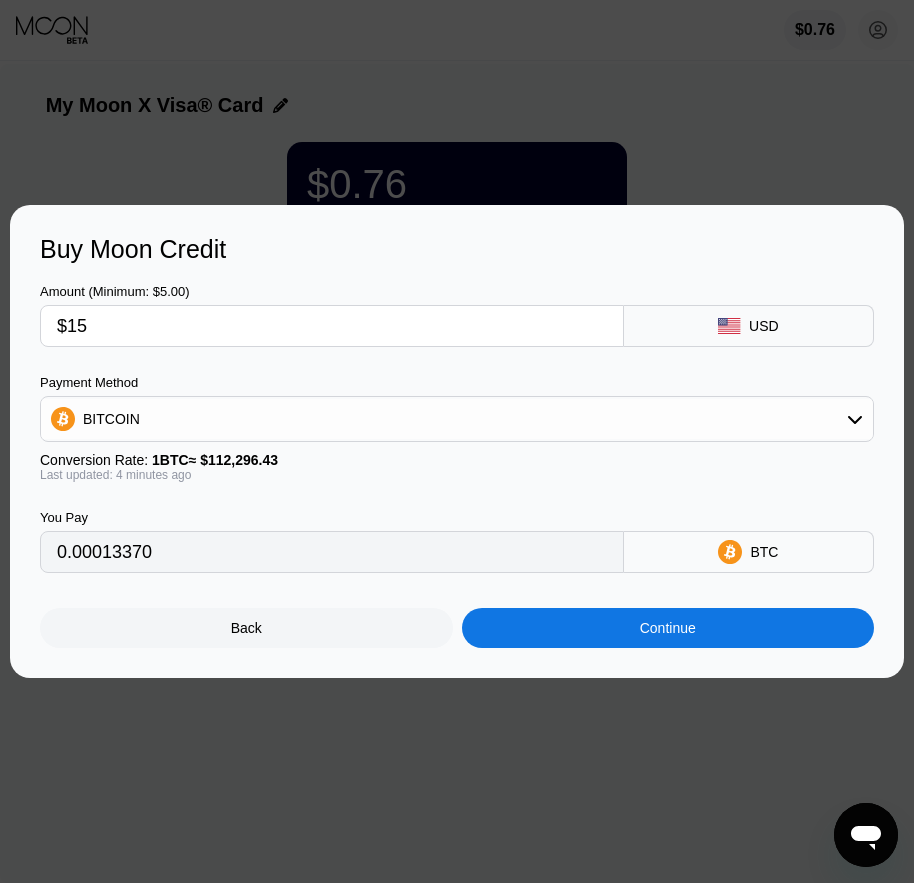 scroll, scrollTop: 0, scrollLeft: 0, axis: both 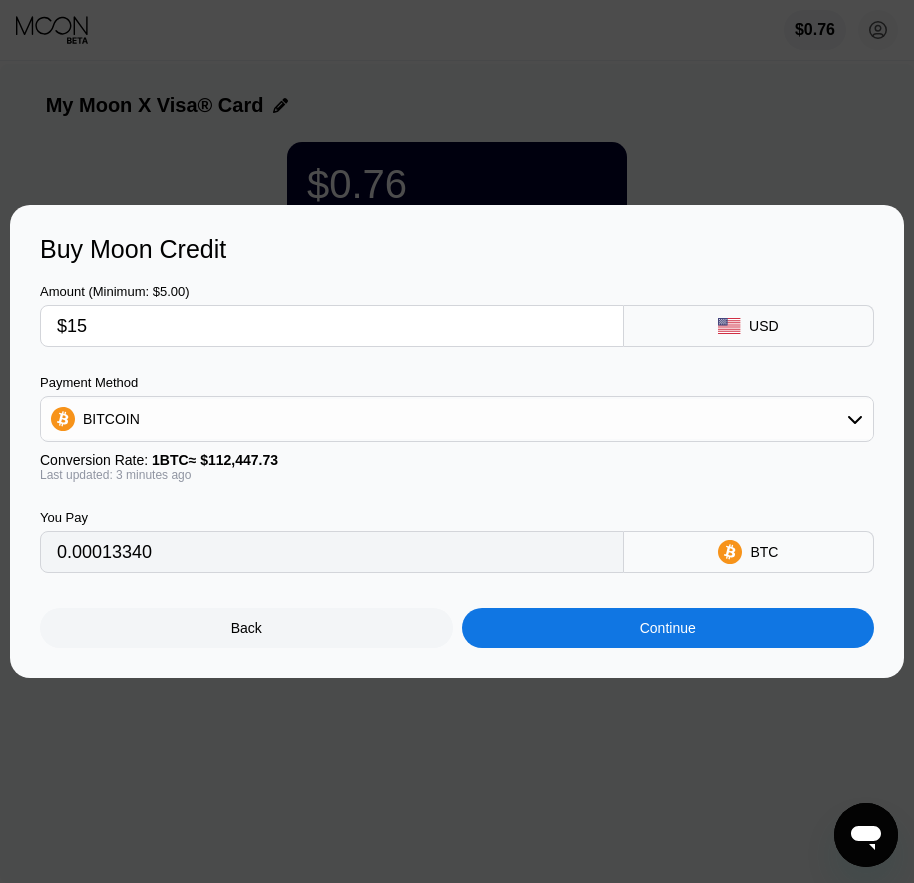 click on "Buy Moon Credit Amount (Minimum: $5.00) $15 USD Payment Method BITCOIN Conversion Rate:   1  BTC  ≈   $112,447.73 Last updated:   3 minutes ago You Pay 0.00013340 BTC Back Continue" at bounding box center (457, 441) 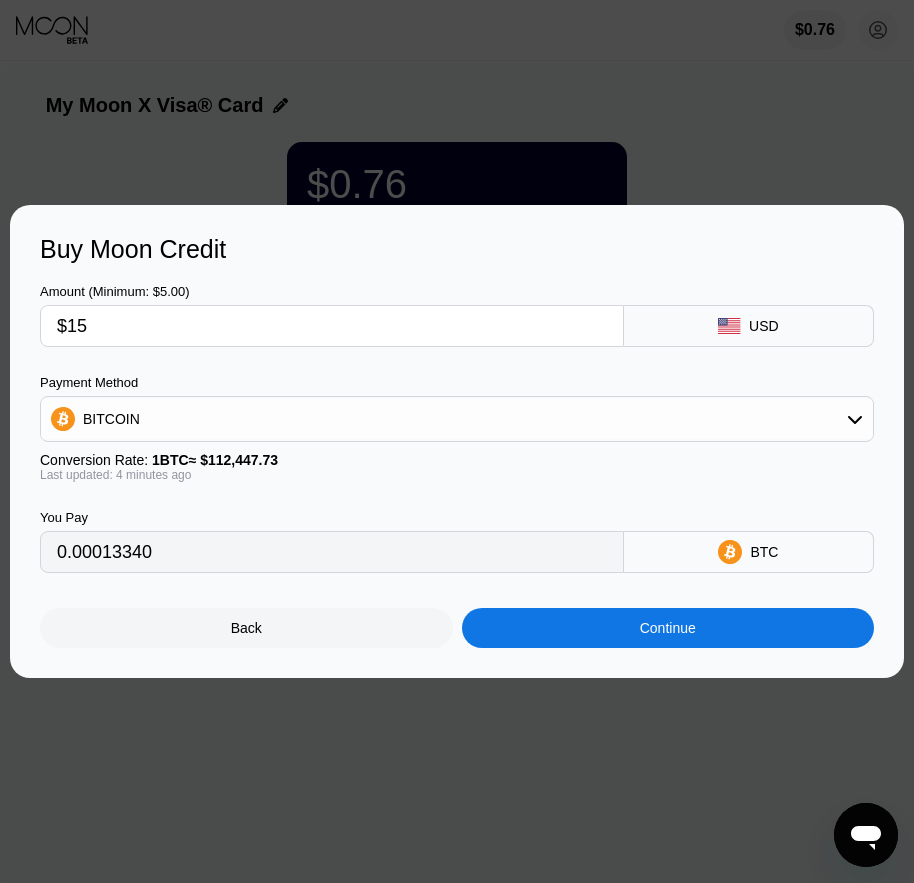 type on "0.00013353" 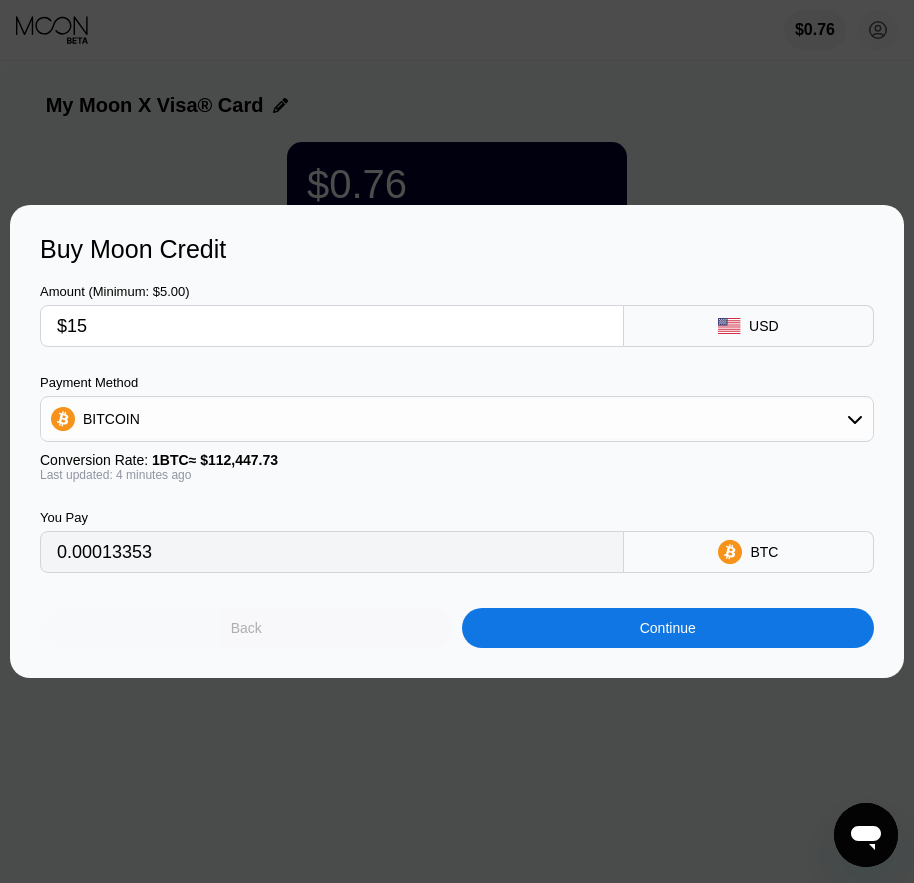 click on "Back" at bounding box center [246, 628] 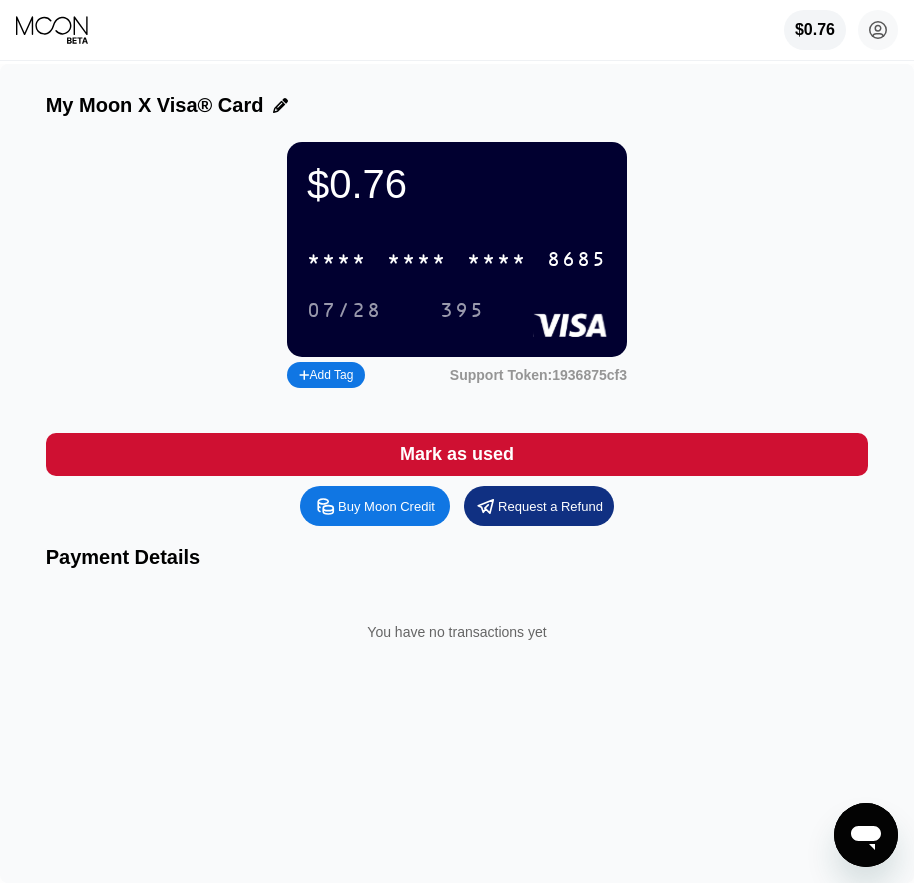 scroll, scrollTop: 0, scrollLeft: 0, axis: both 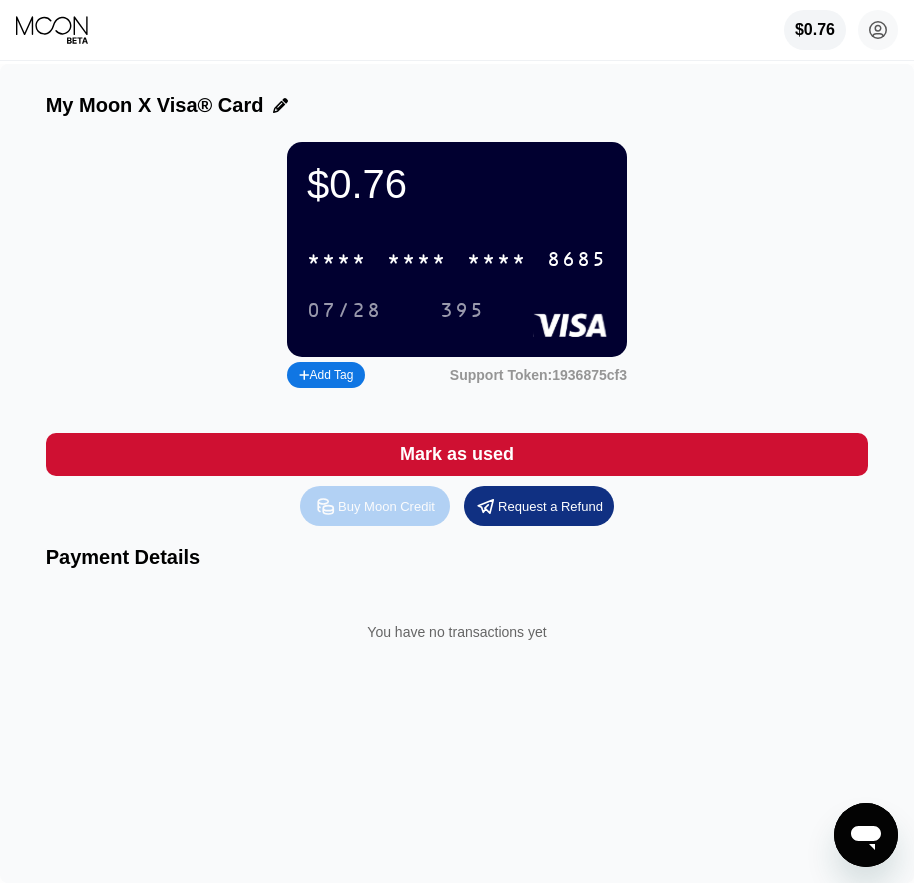click on "Buy Moon Credit" at bounding box center [386, 506] 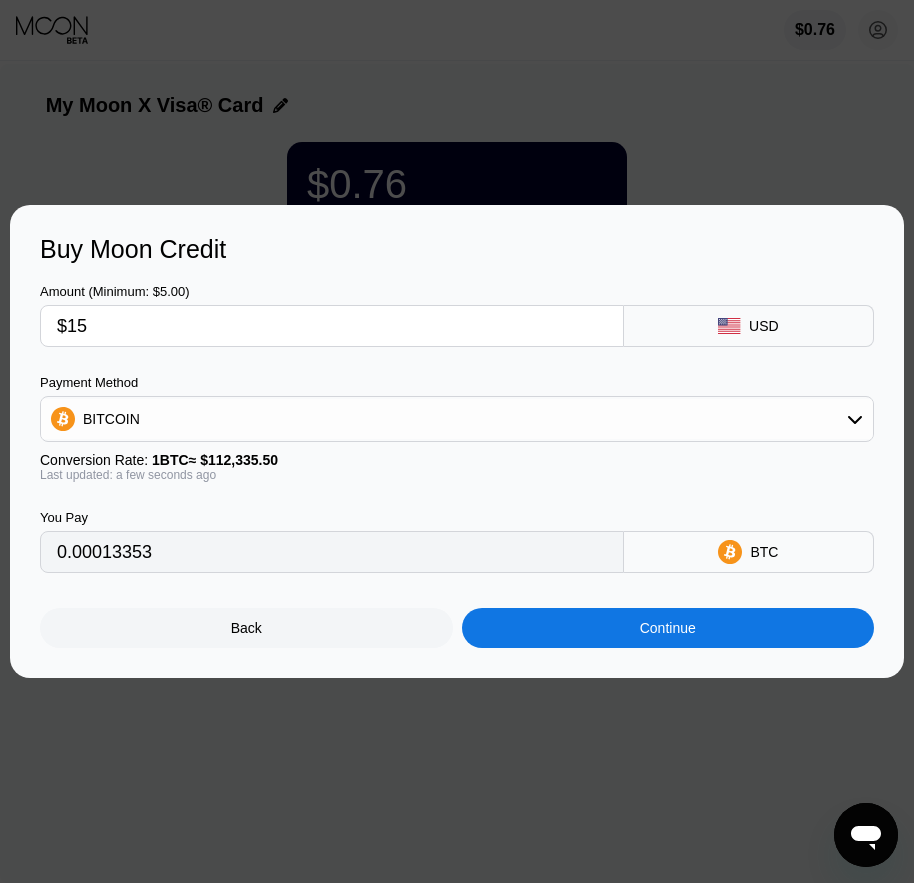 click on "$15" at bounding box center (332, 326) 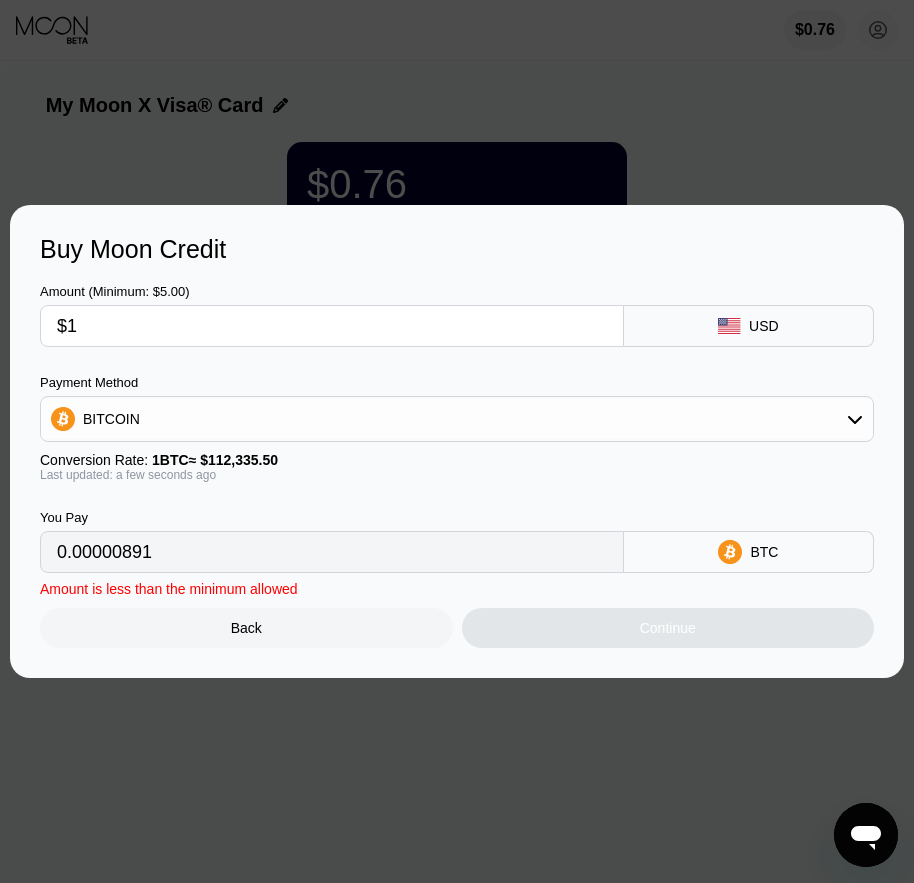 type on "0.00000891" 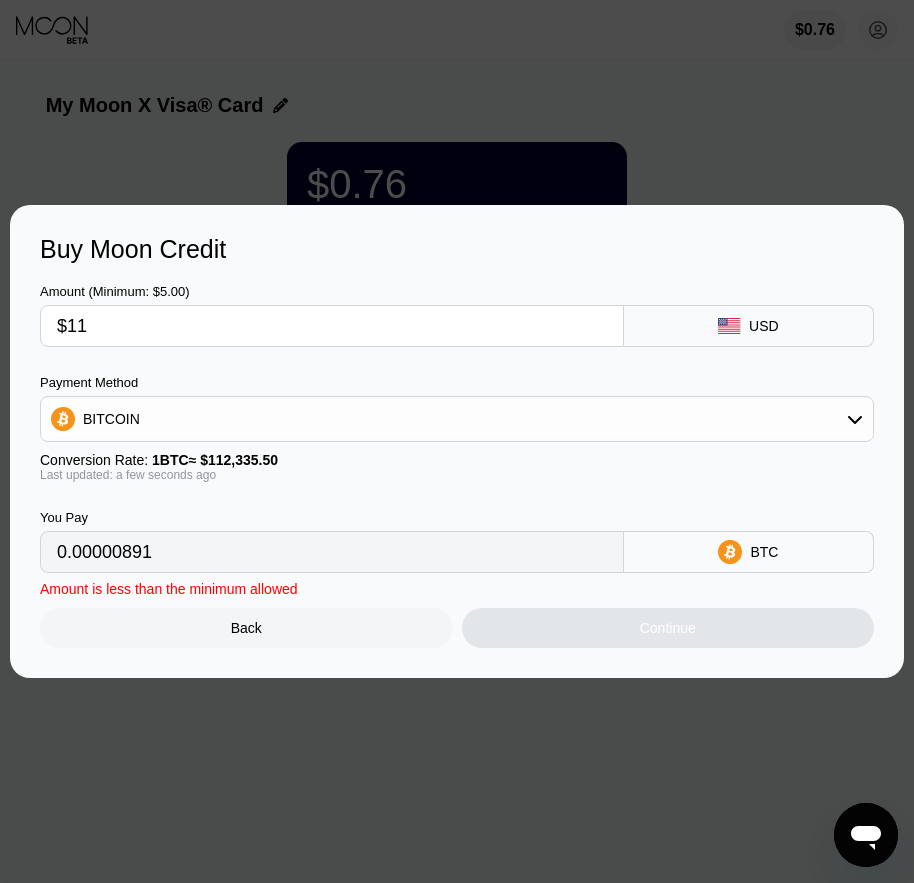 type on "0.00009793" 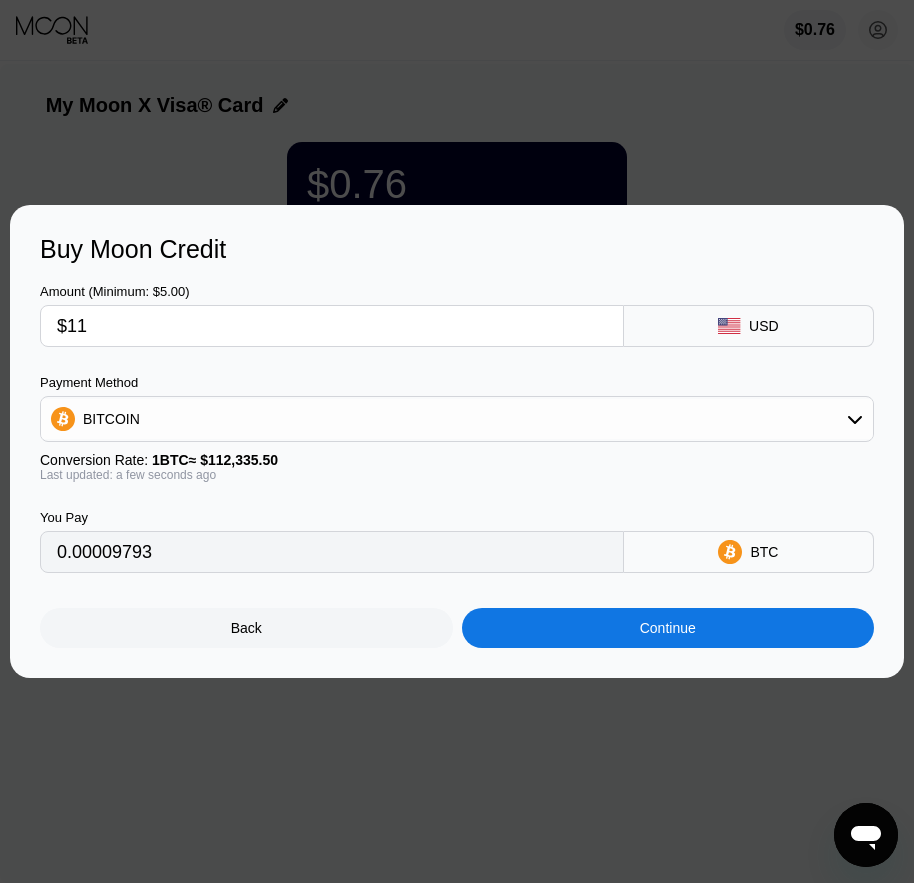 type on "$1" 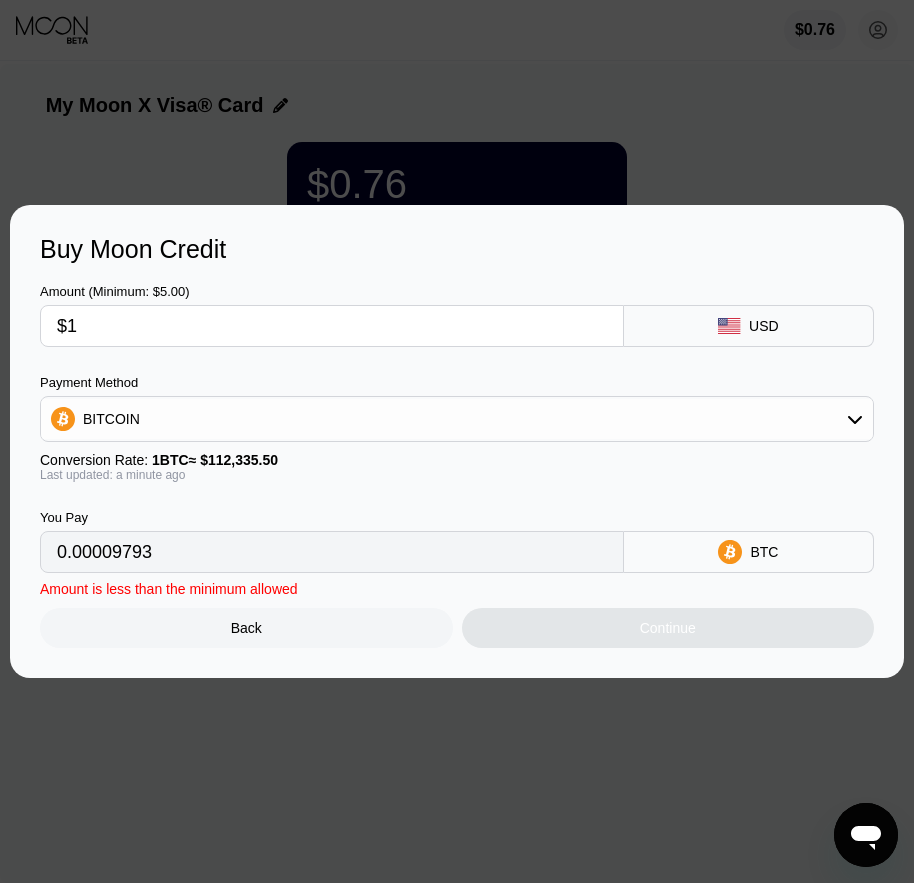 type on "0.00000891" 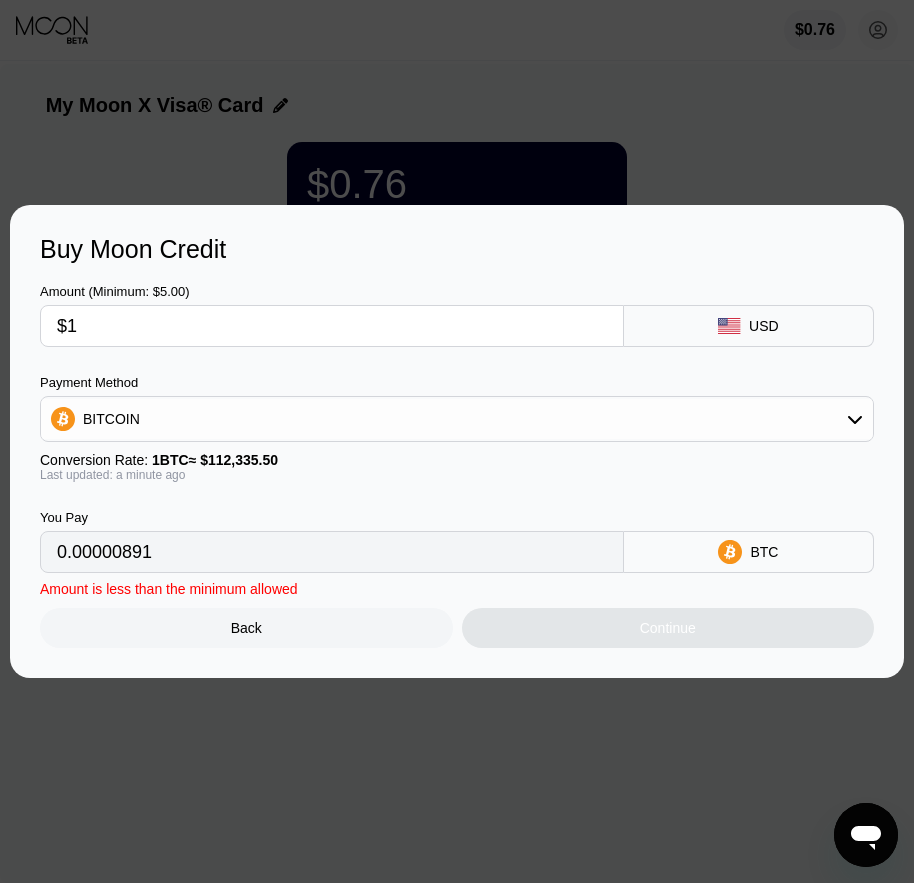 type on "$12" 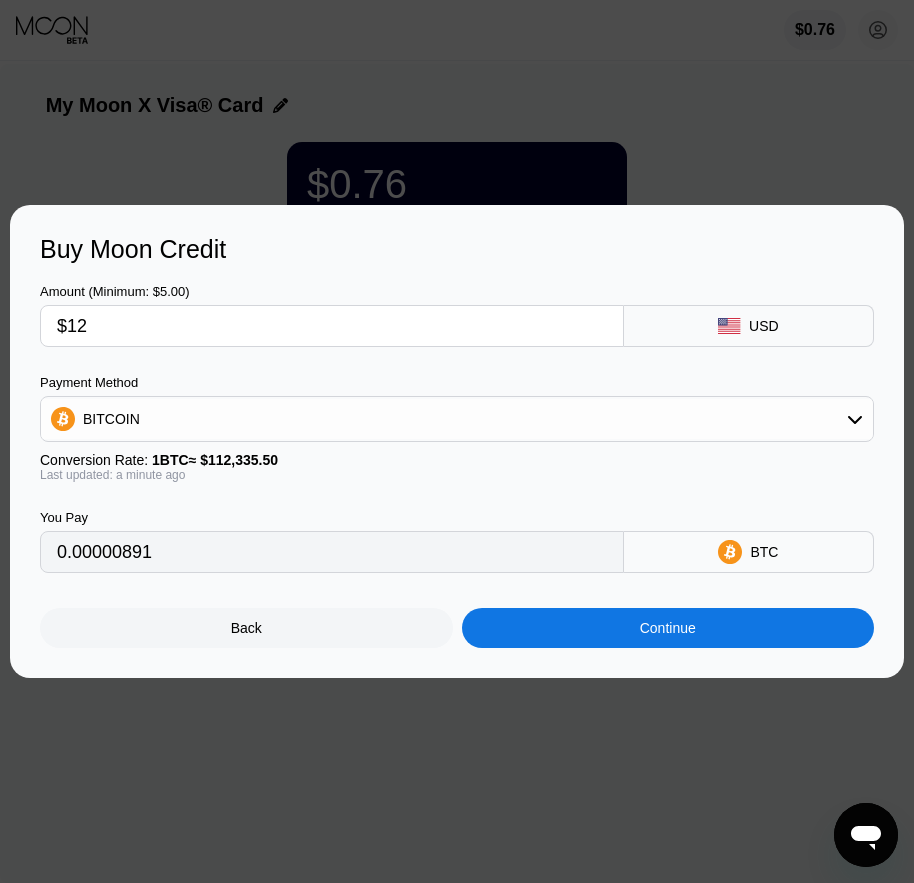 type on "0.00010683" 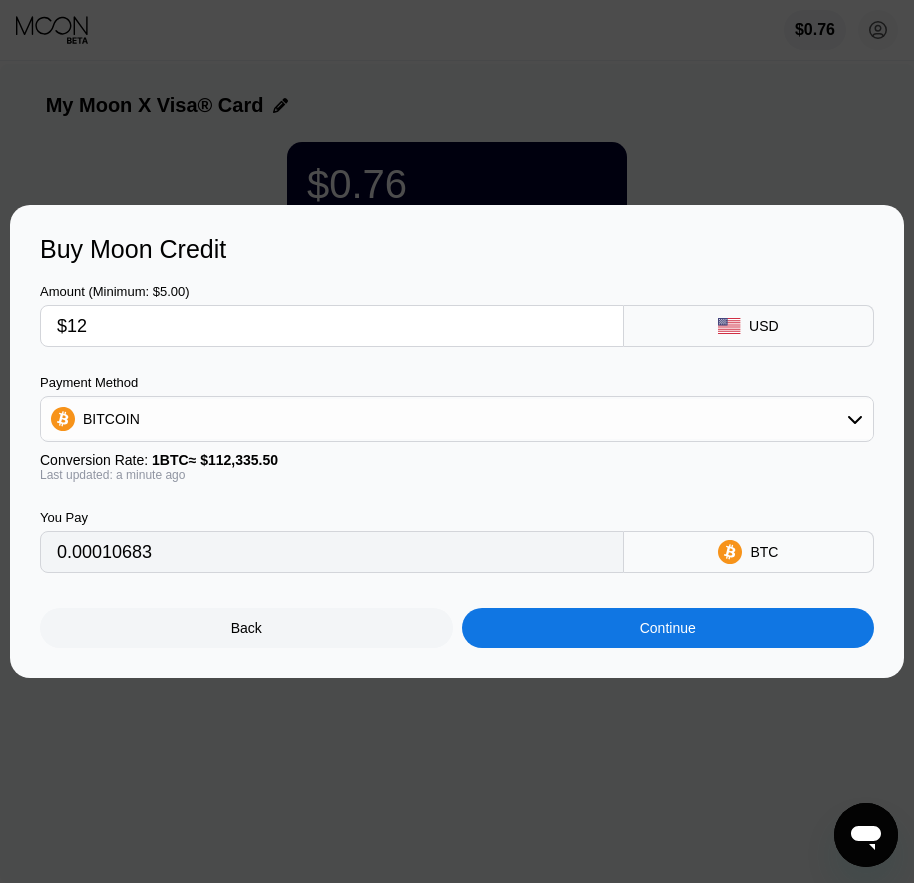 type on "$1" 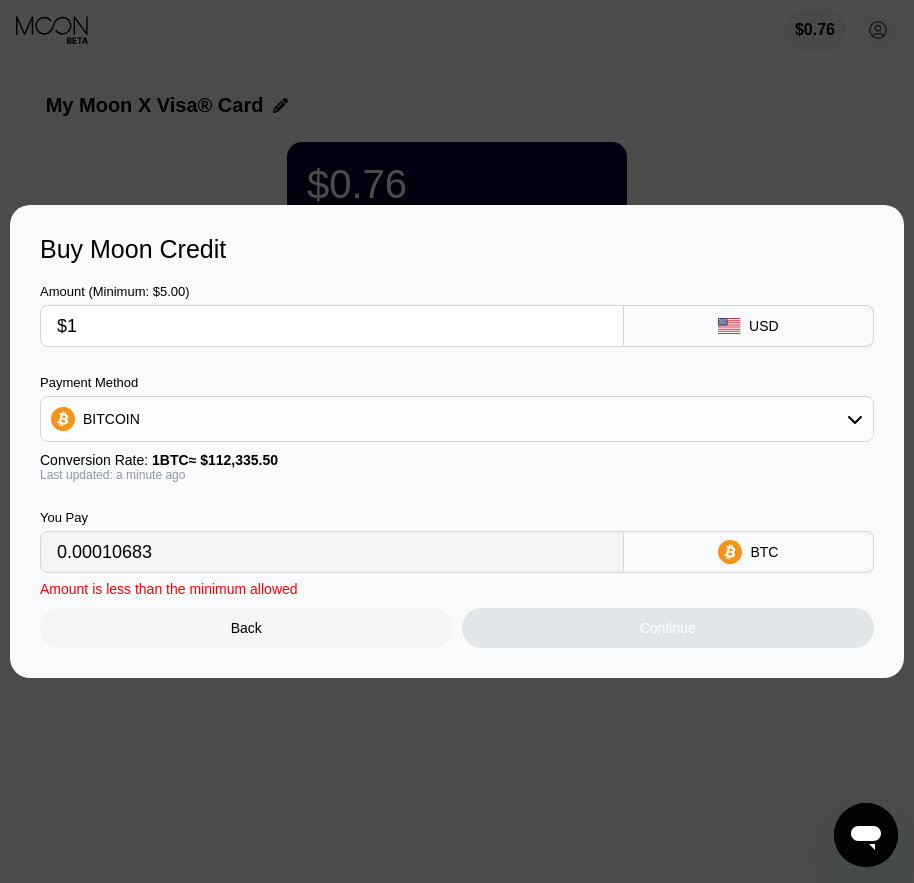 type on "0.00000891" 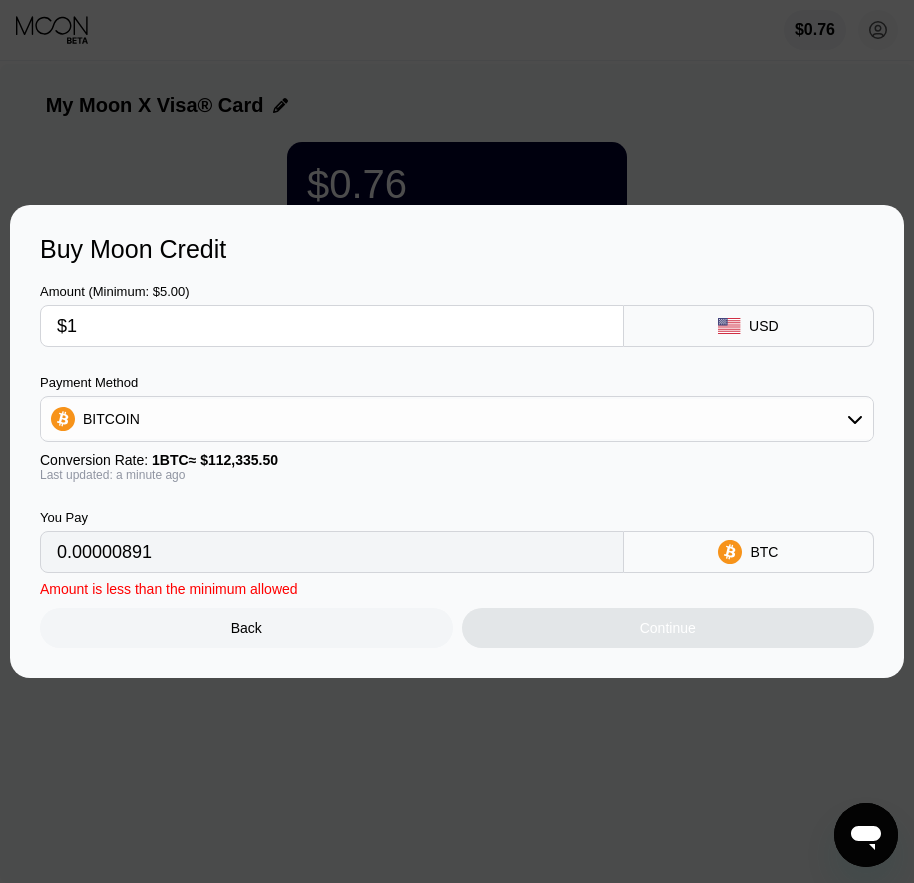 type on "$11" 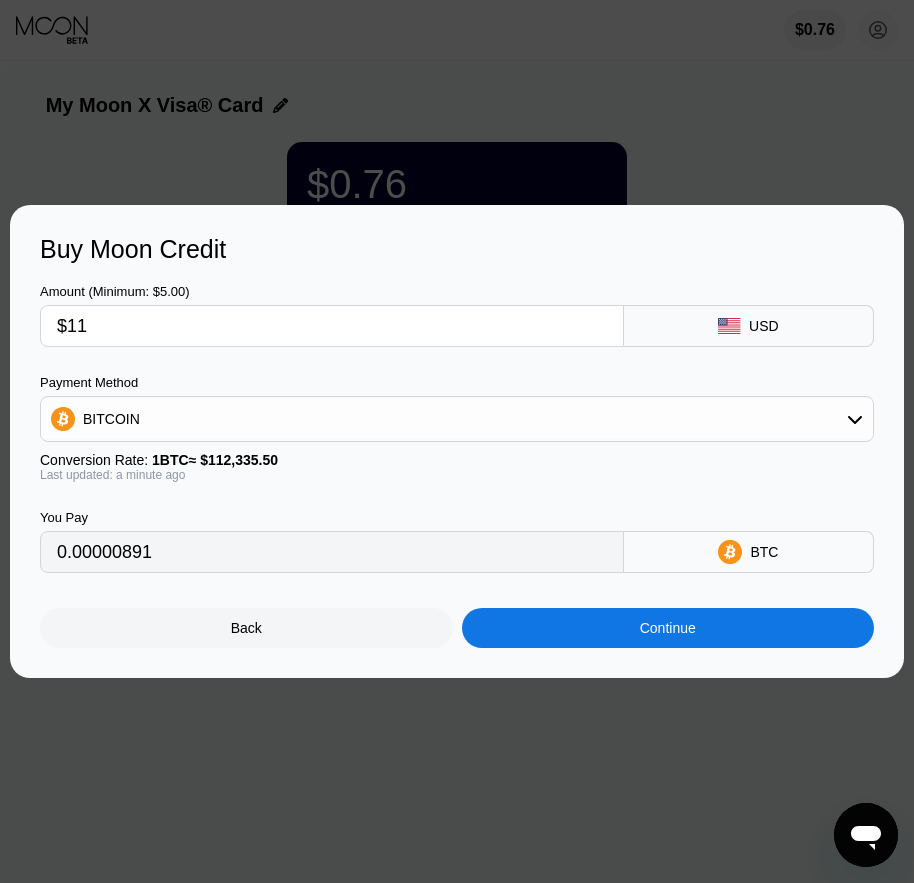 type on "0.00009793" 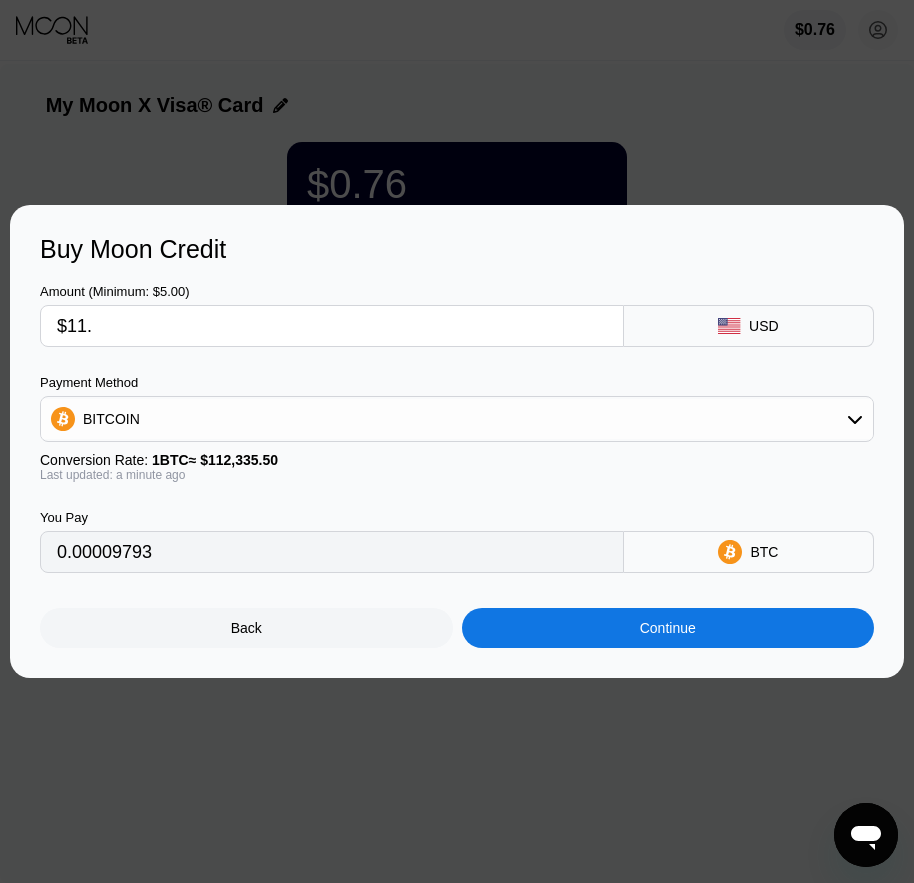 type on "$11.5" 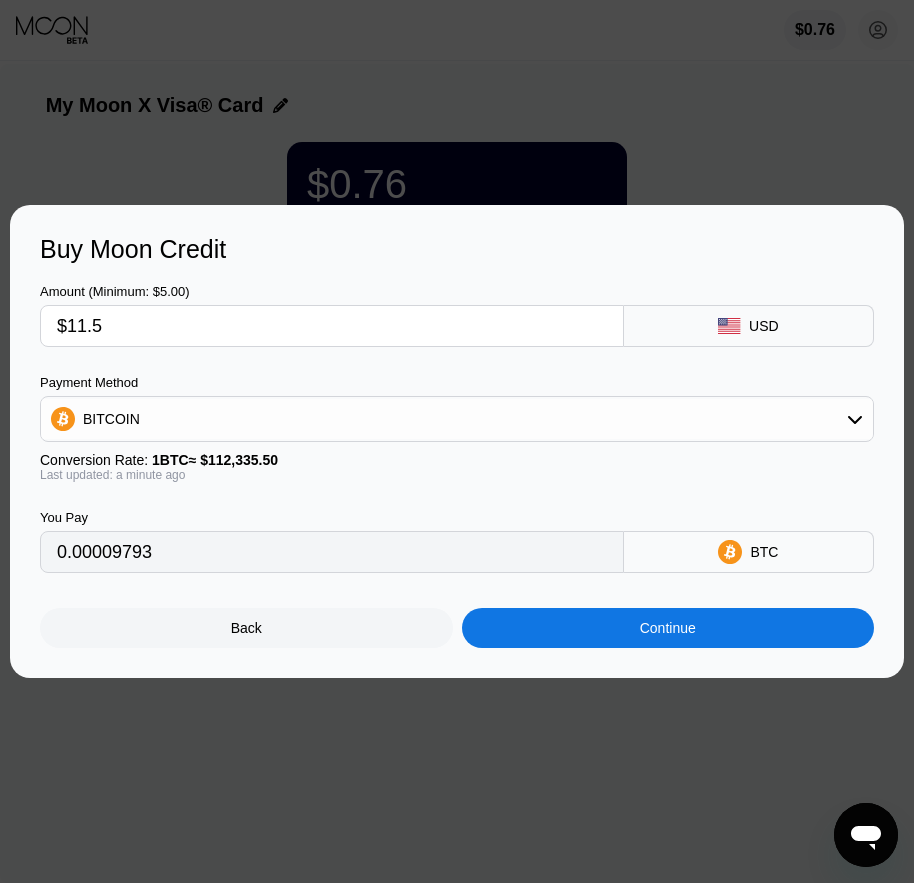 type on "0.00010238" 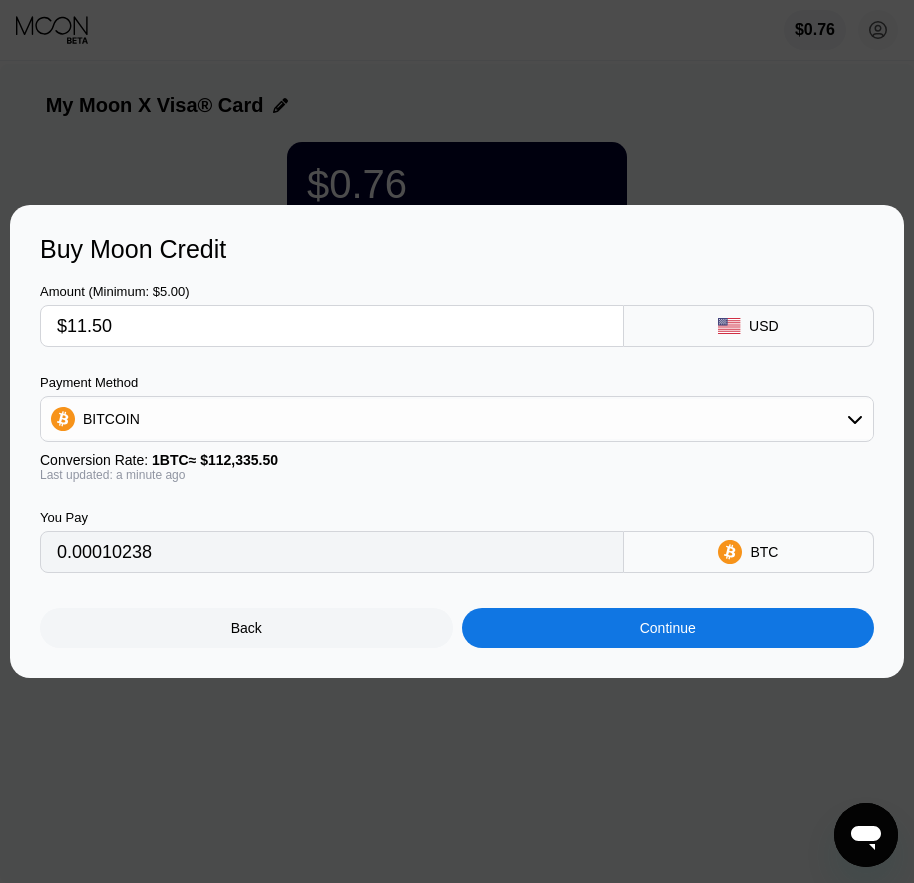 type on "$11.50" 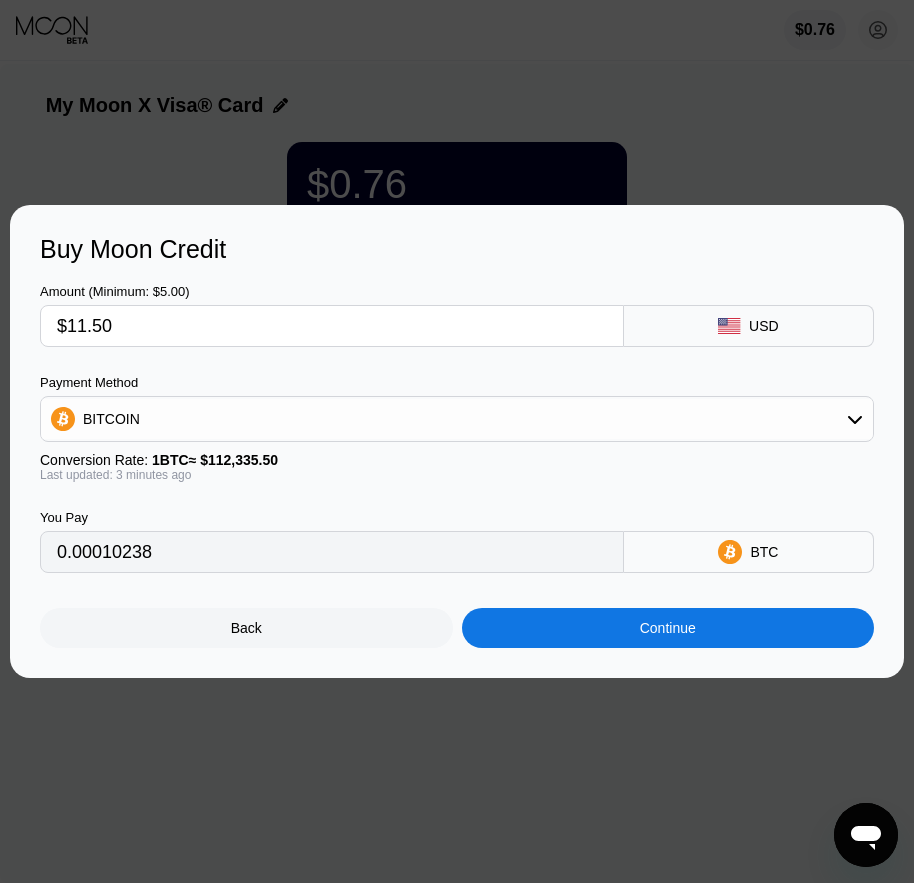 type on "0.00010241" 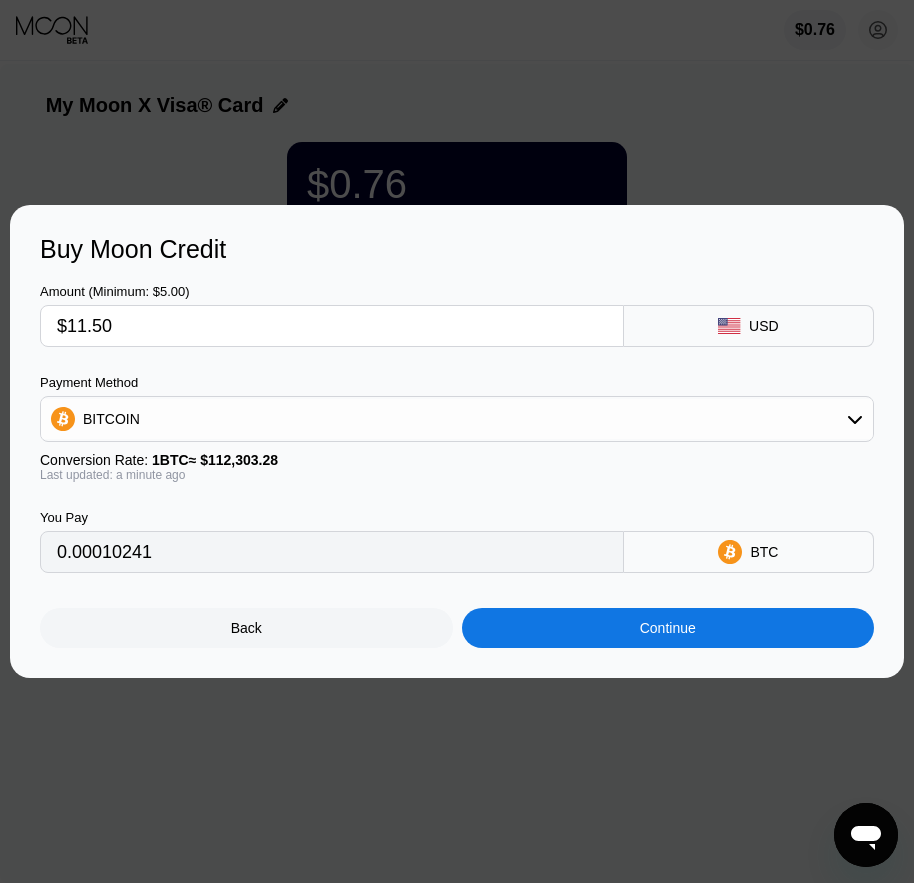 scroll, scrollTop: 0, scrollLeft: 0, axis: both 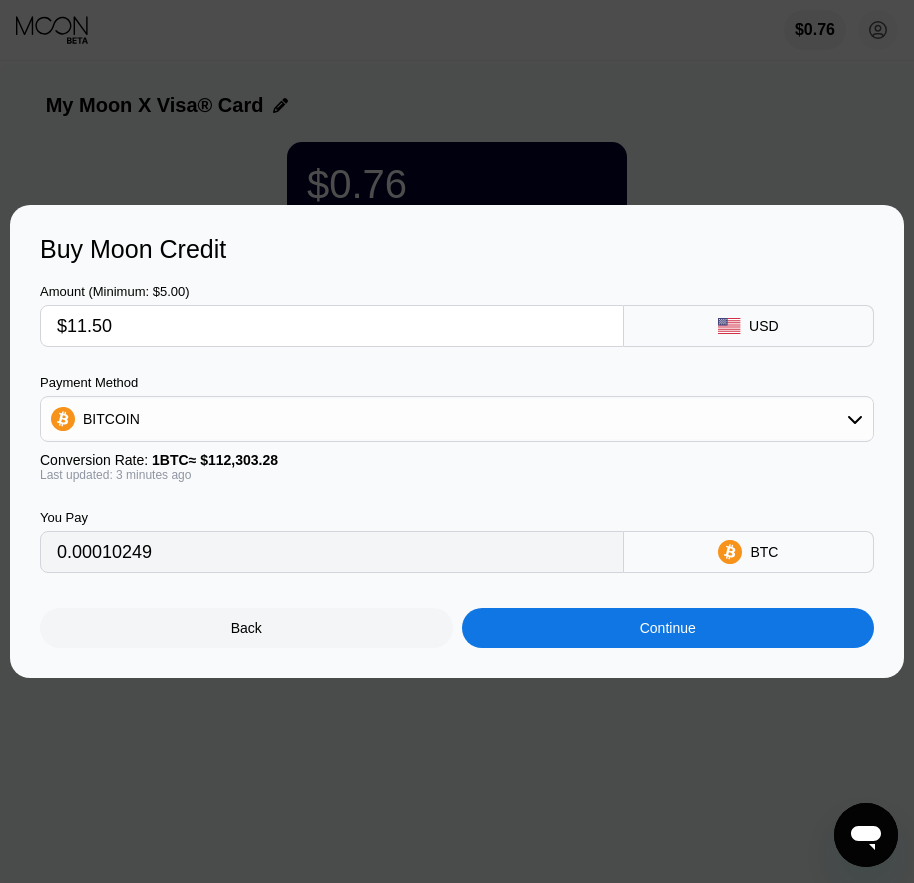 type on "0.00010249" 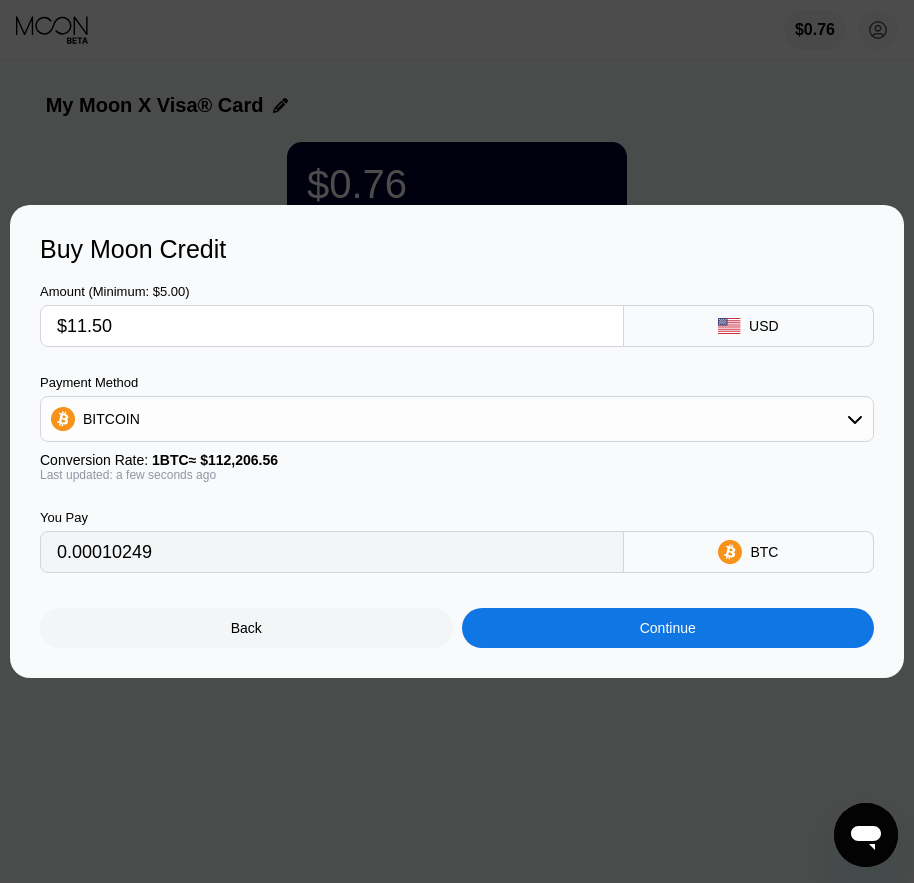 click on "Continue" at bounding box center [668, 628] 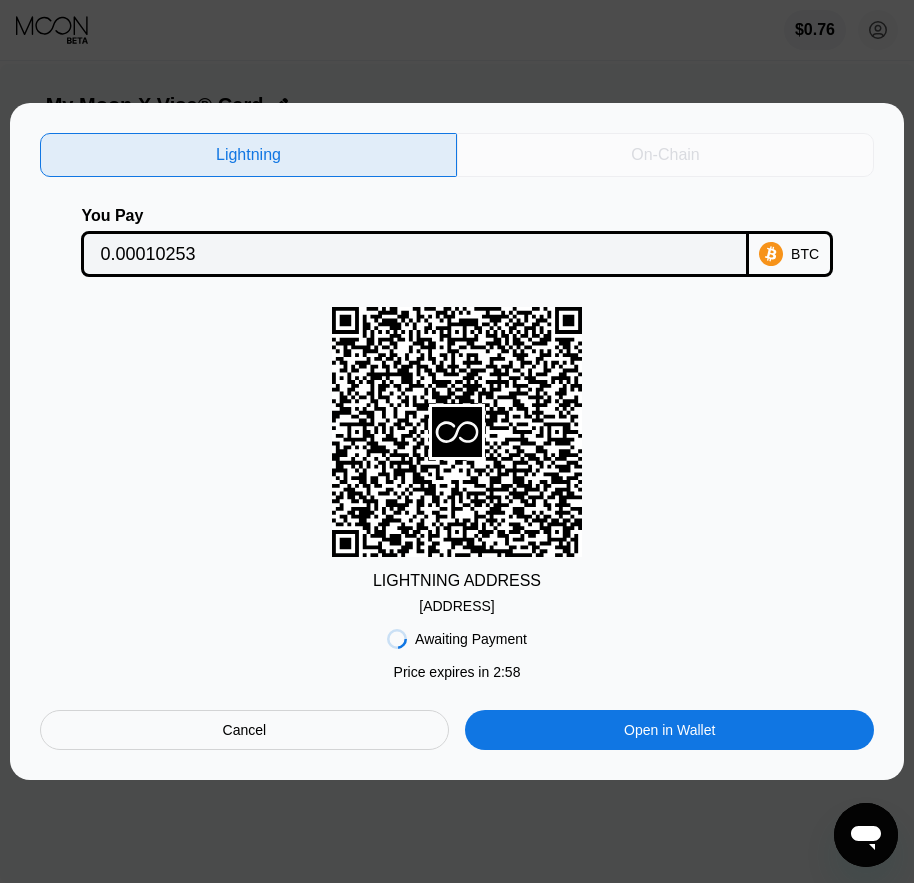 click on "On-Chain" at bounding box center [665, 155] 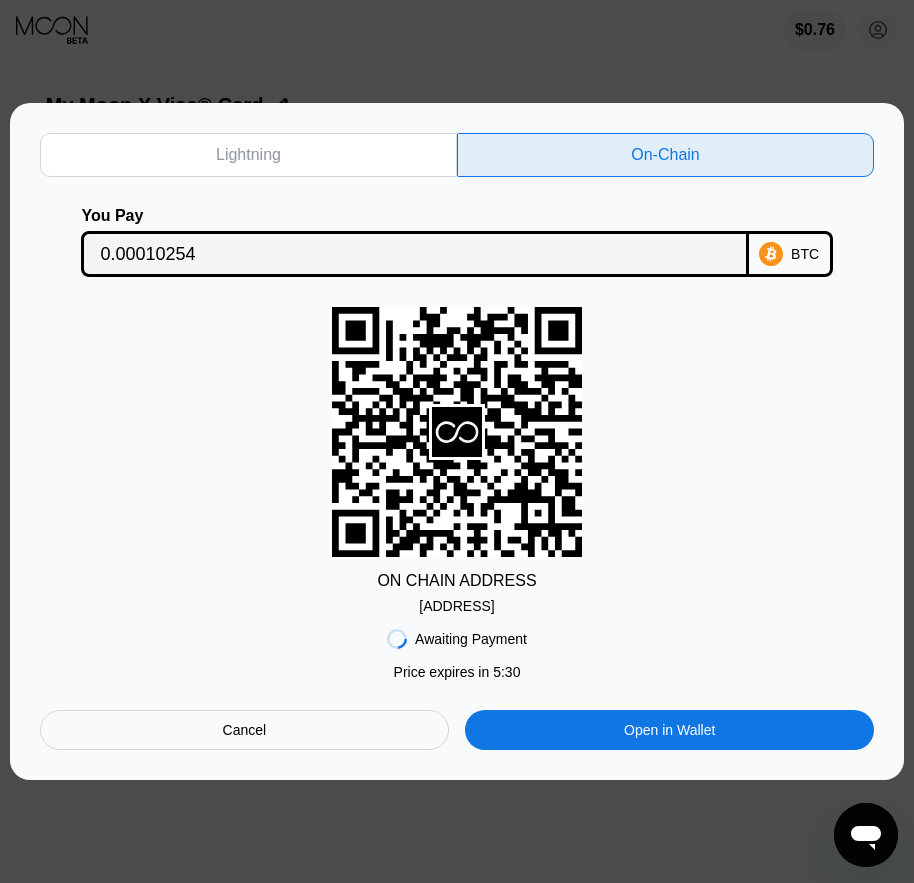 scroll, scrollTop: 0, scrollLeft: 0, axis: both 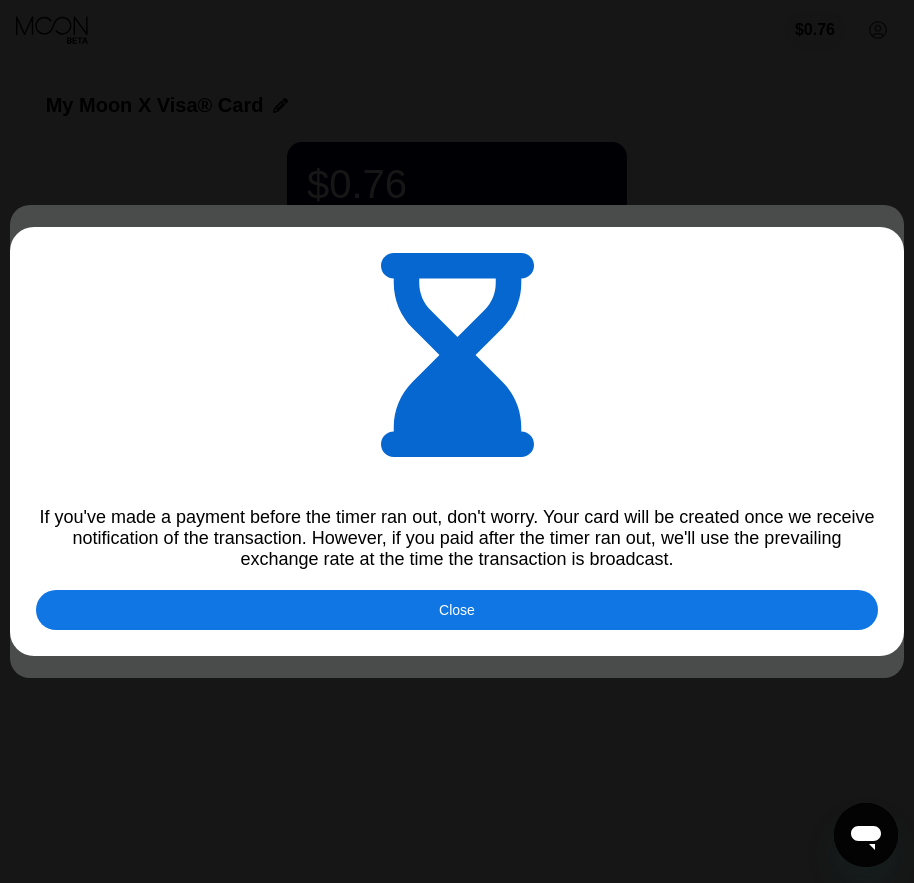 click on "Close" at bounding box center [457, 610] 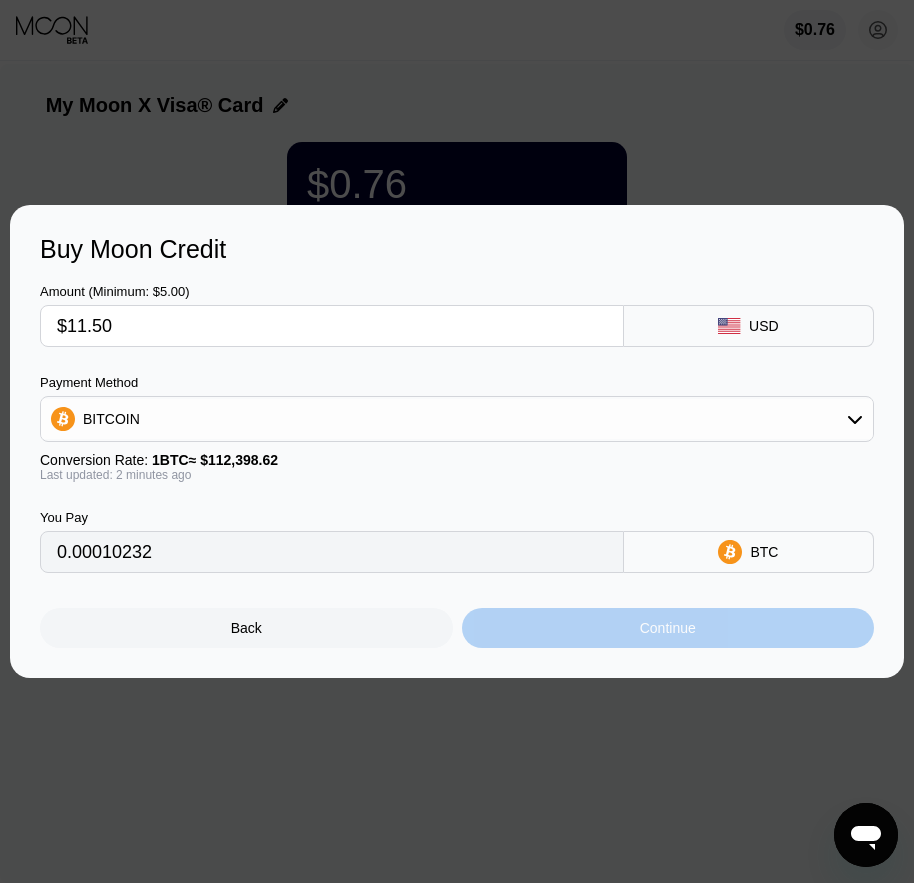 drag, startPoint x: 587, startPoint y: 627, endPoint x: 705, endPoint y: 446, distance: 216.06712 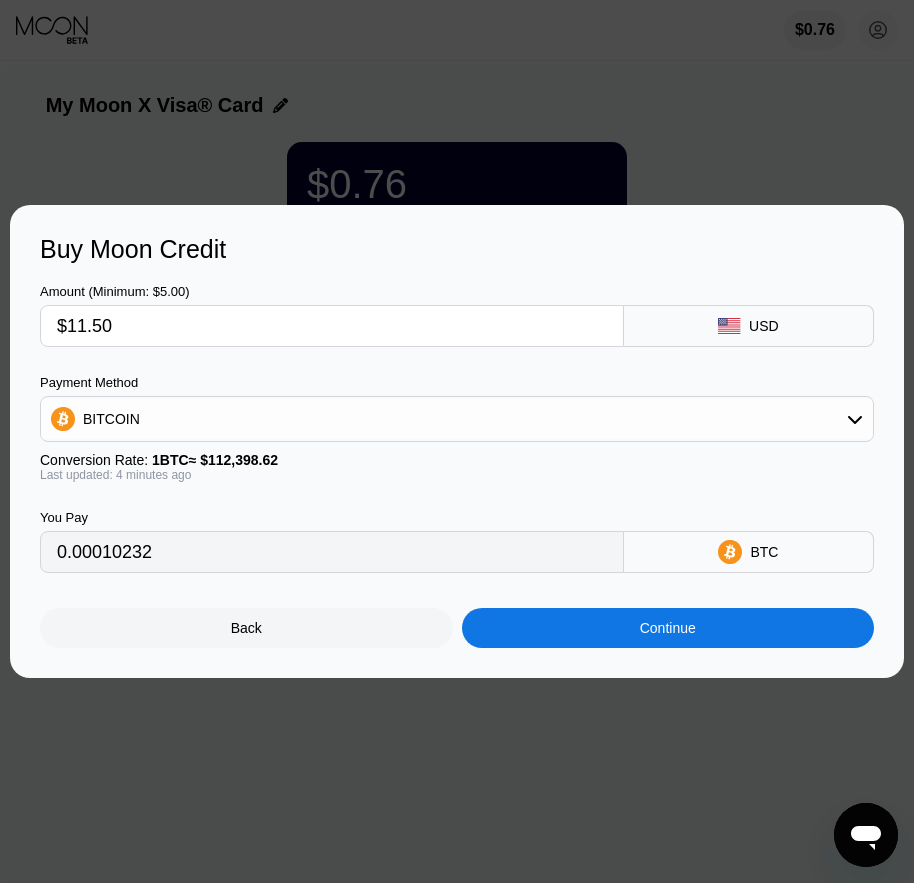 type on "0.00010235" 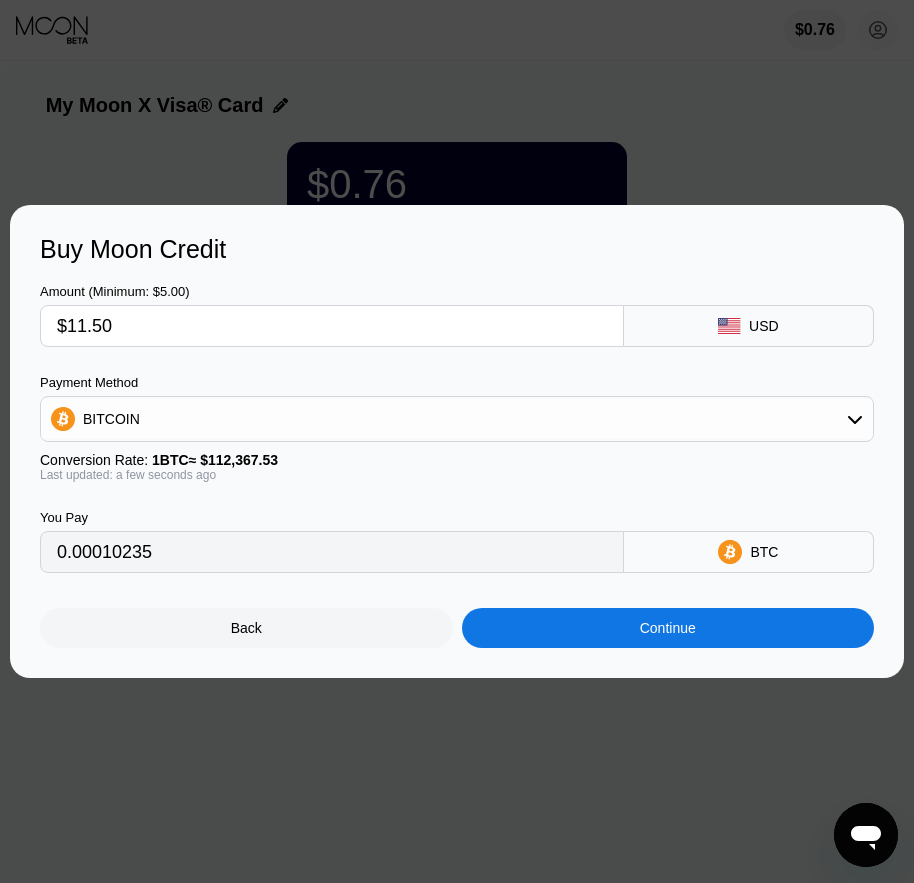 scroll, scrollTop: 0, scrollLeft: 0, axis: both 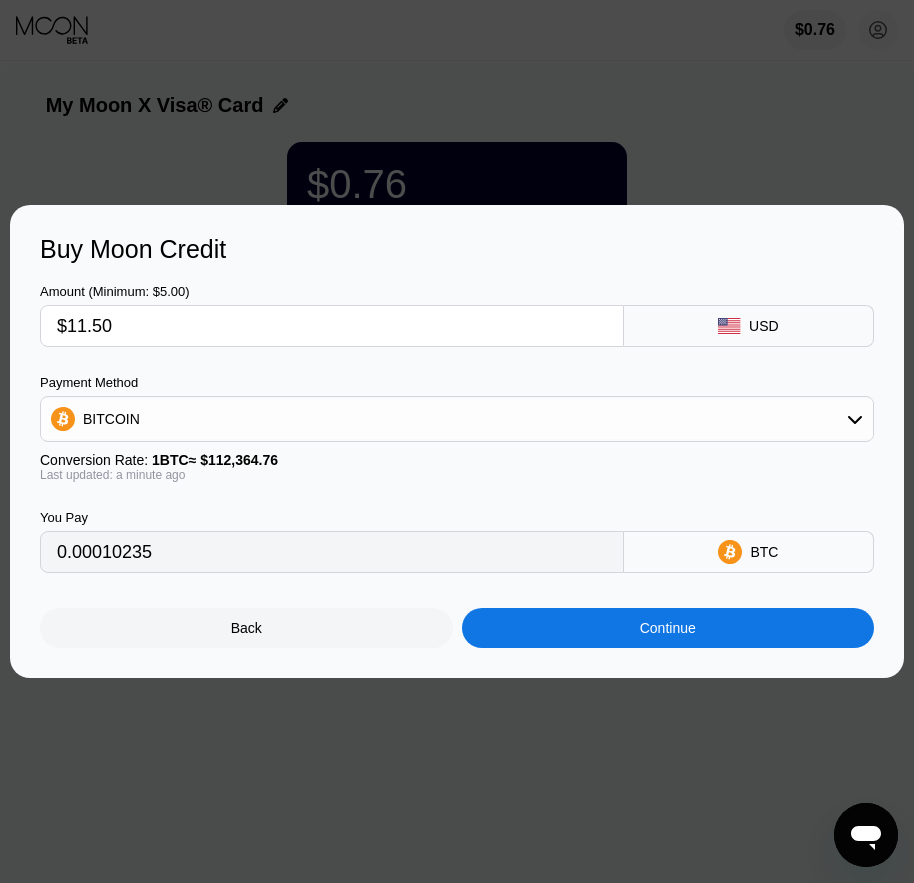 click on "You Pay 0.00010235 BTC" at bounding box center [457, 527] 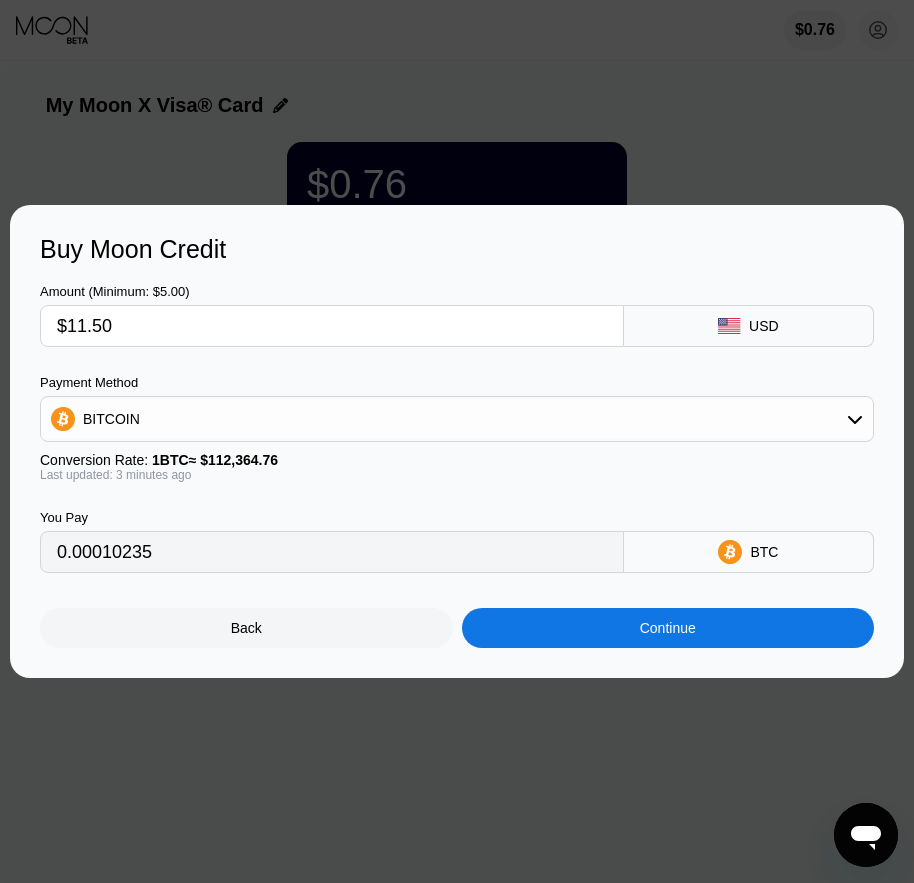 scroll, scrollTop: 0, scrollLeft: 0, axis: both 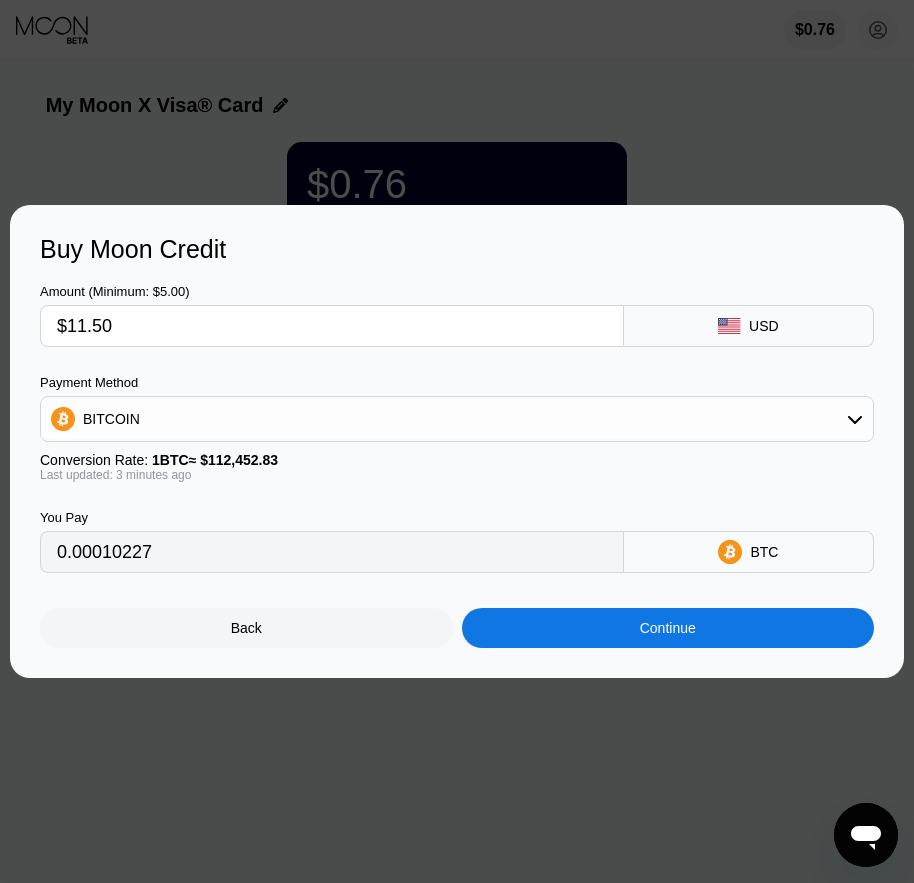 type on "0.00010220" 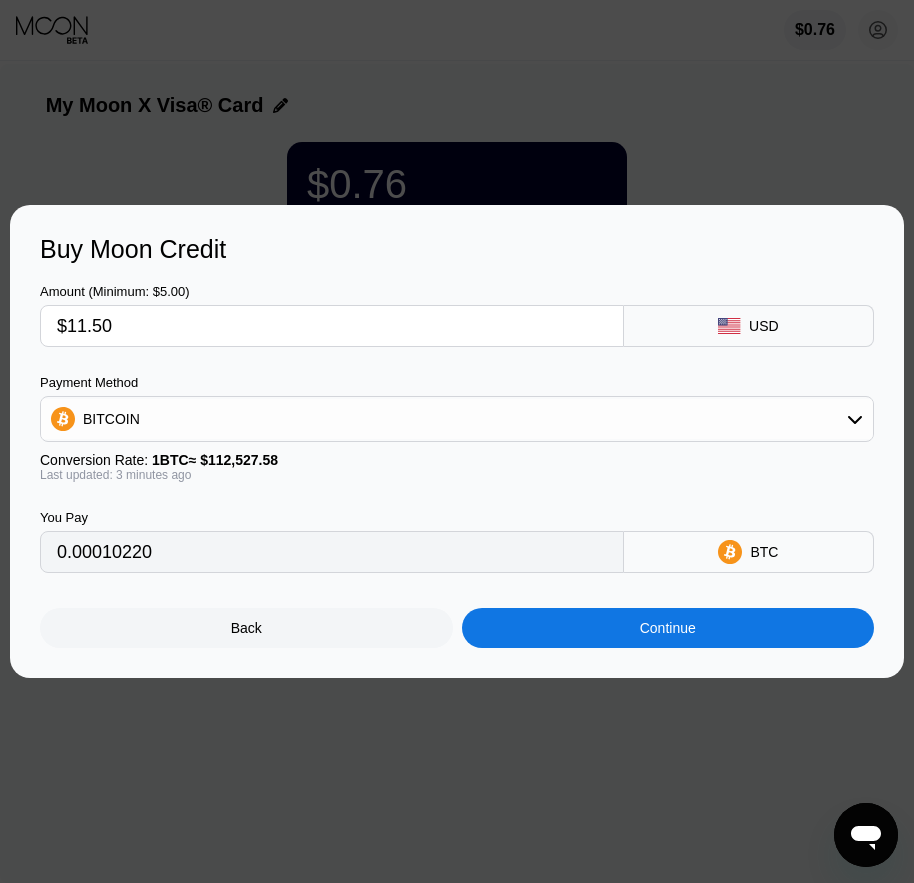 scroll, scrollTop: 0, scrollLeft: 0, axis: both 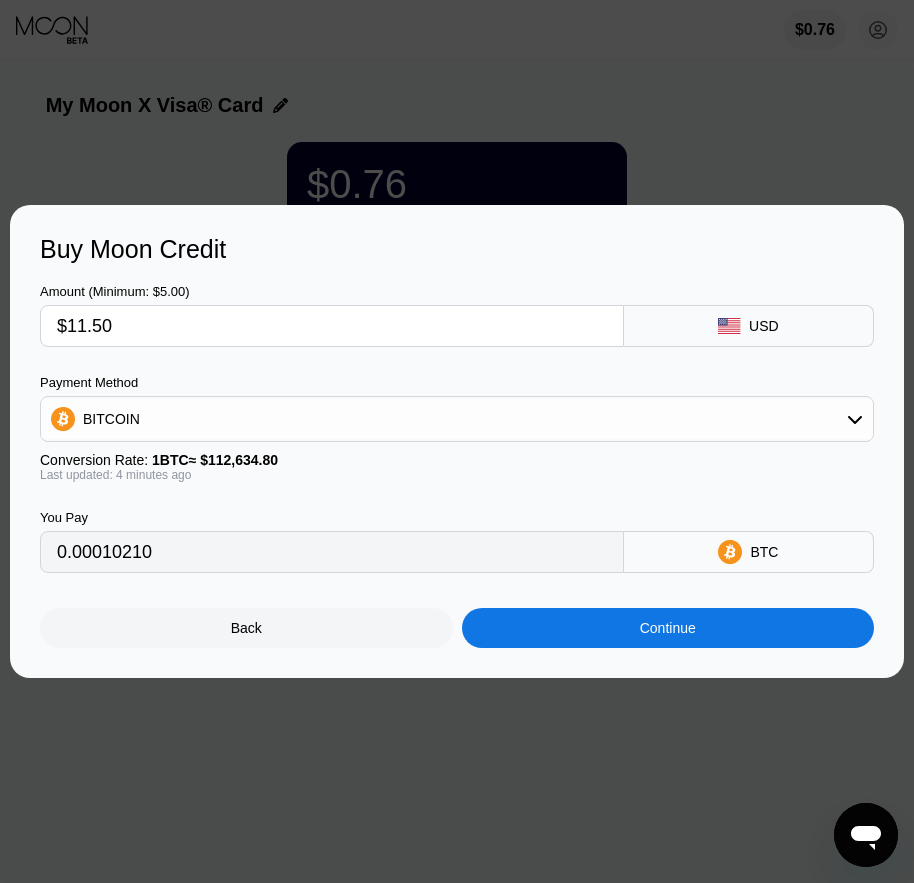 type on "0.00010231" 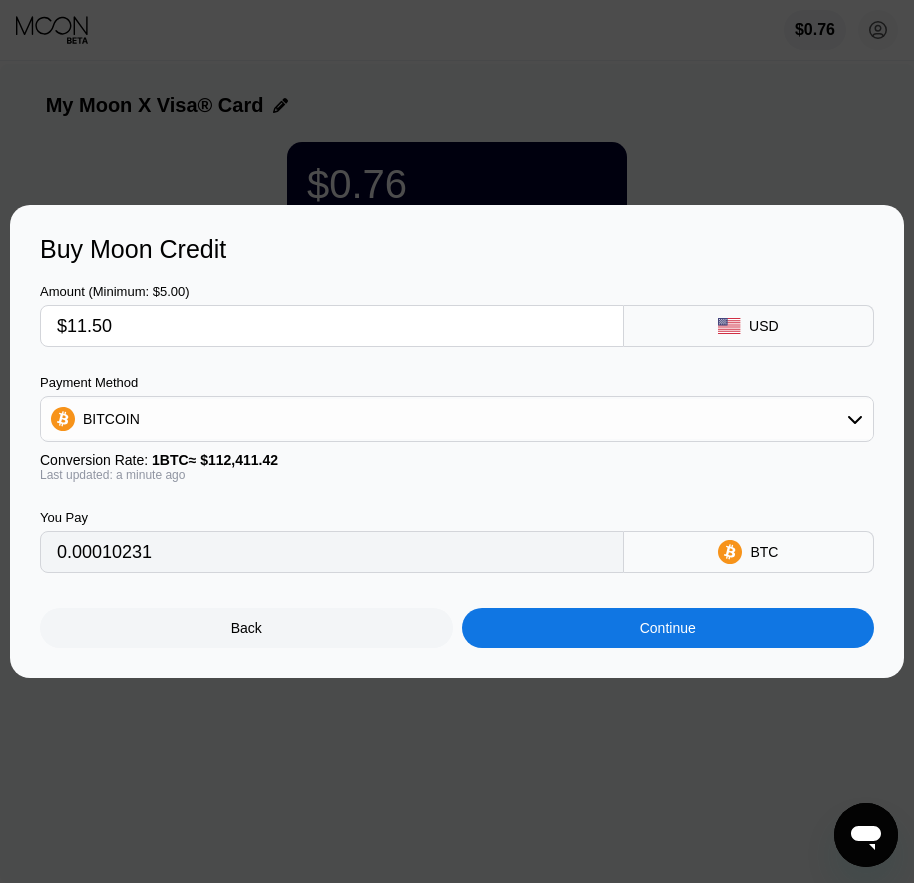 click on "Back" at bounding box center (246, 628) 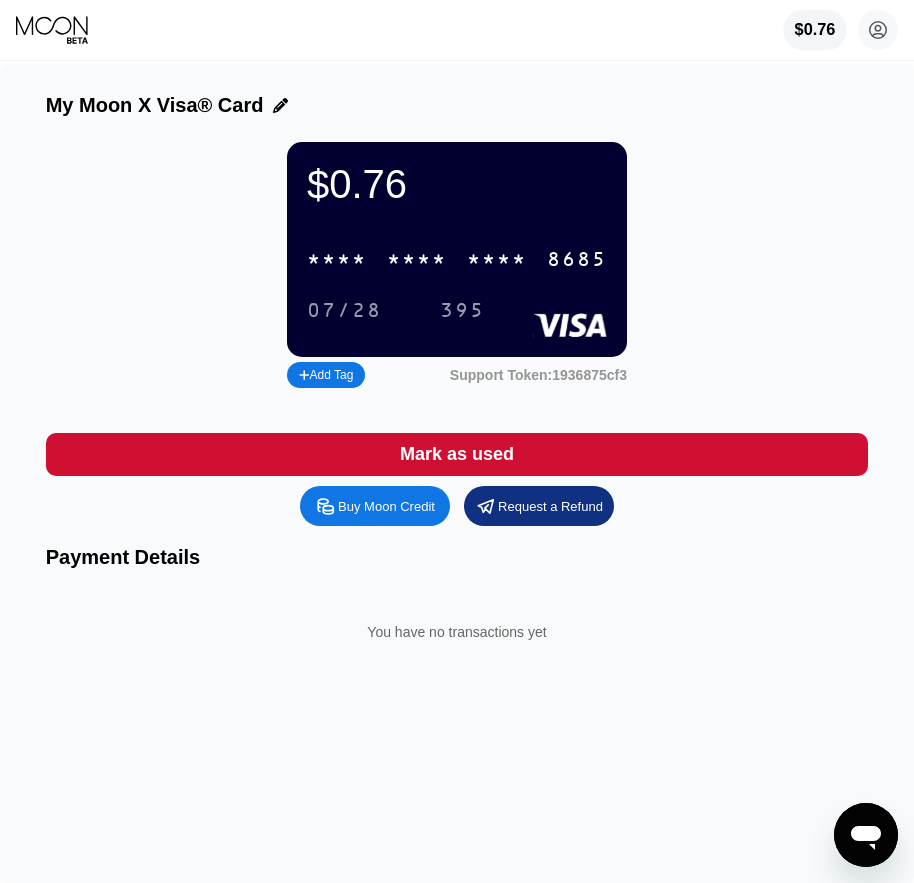 click on "$0.76" at bounding box center (815, 30) 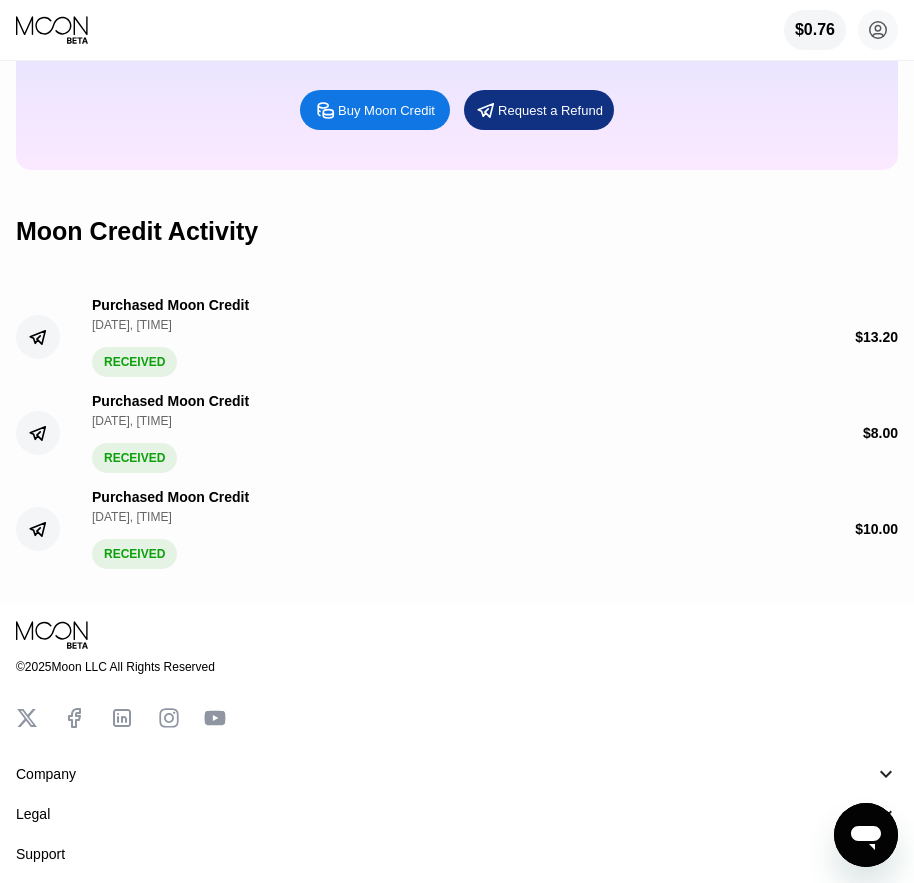 scroll, scrollTop: 0, scrollLeft: 0, axis: both 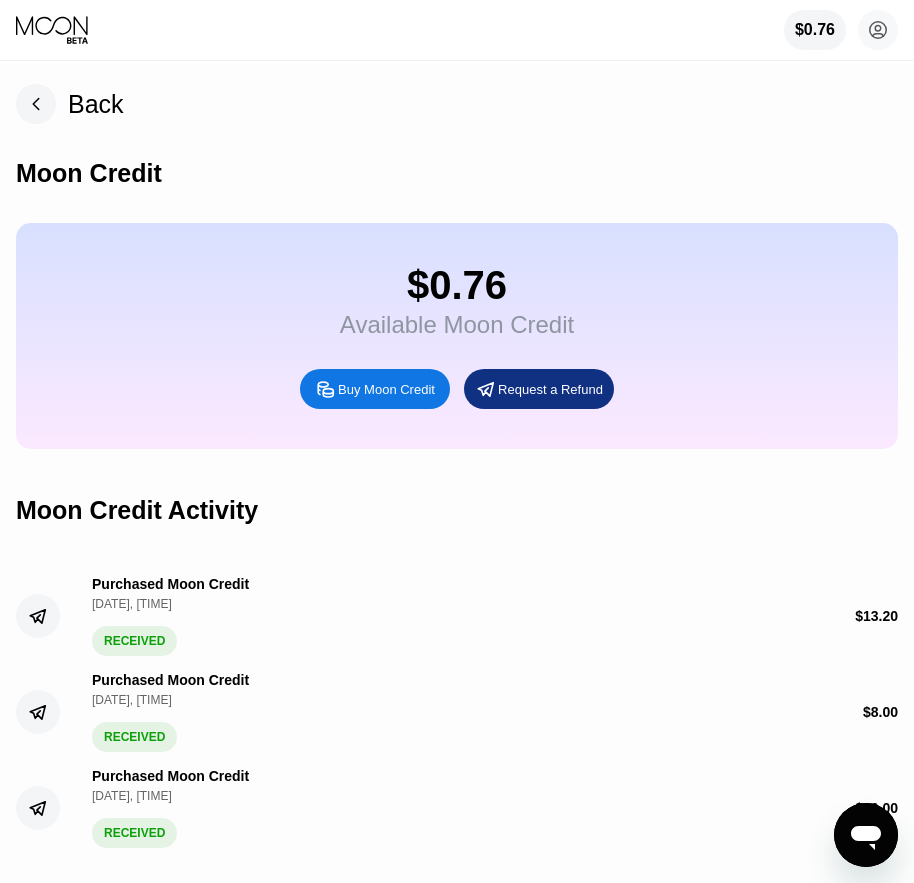 click 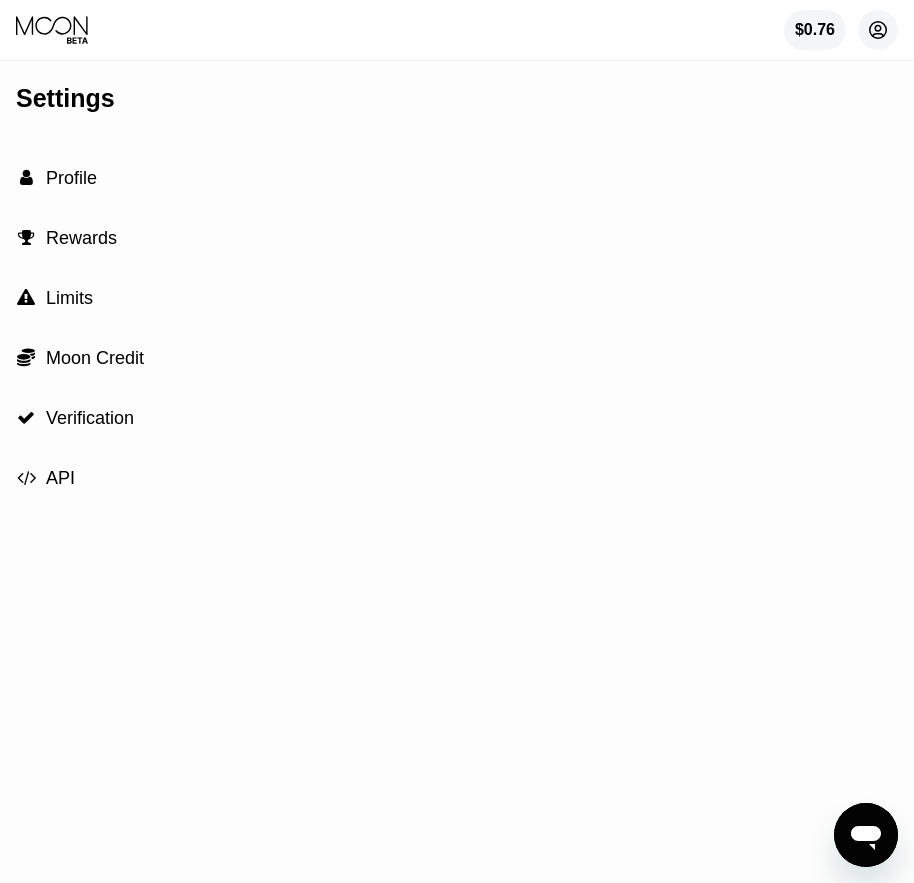 click 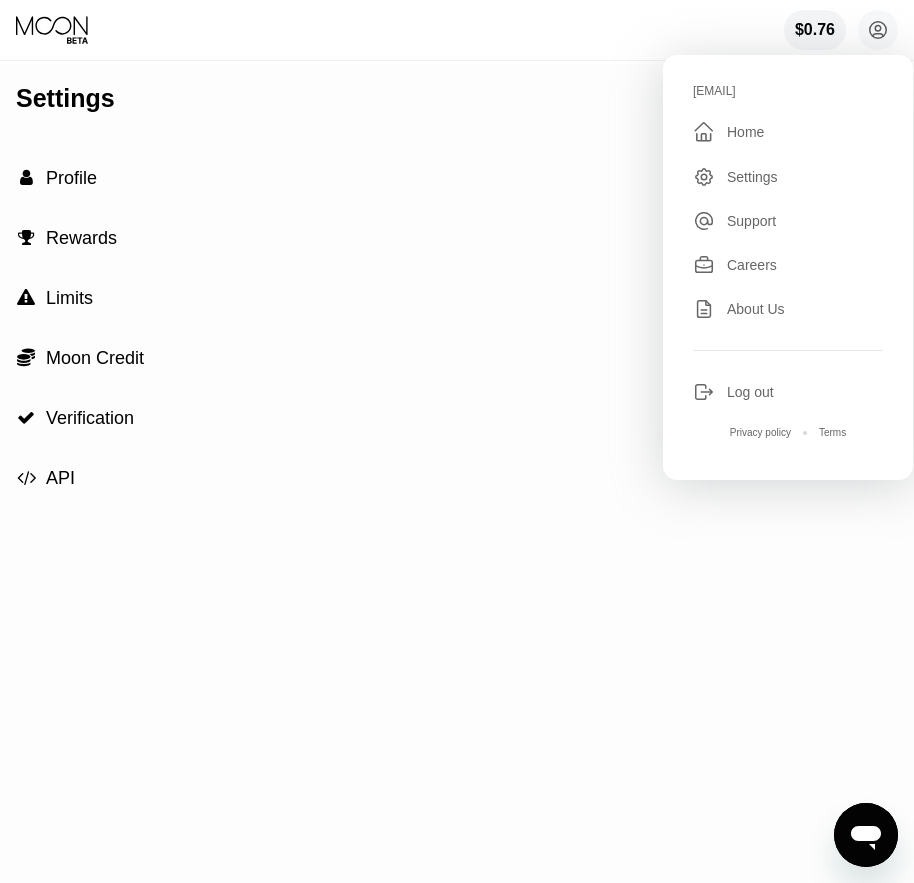 click on "Home" at bounding box center (745, 132) 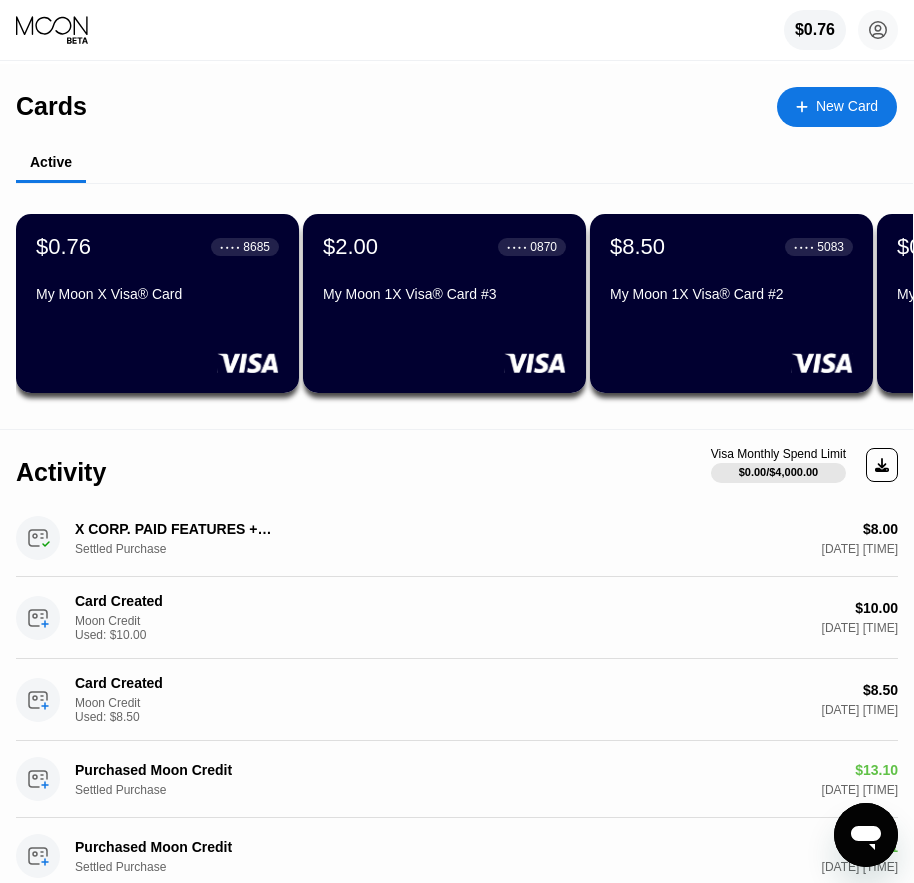 scroll, scrollTop: 0, scrollLeft: 0, axis: both 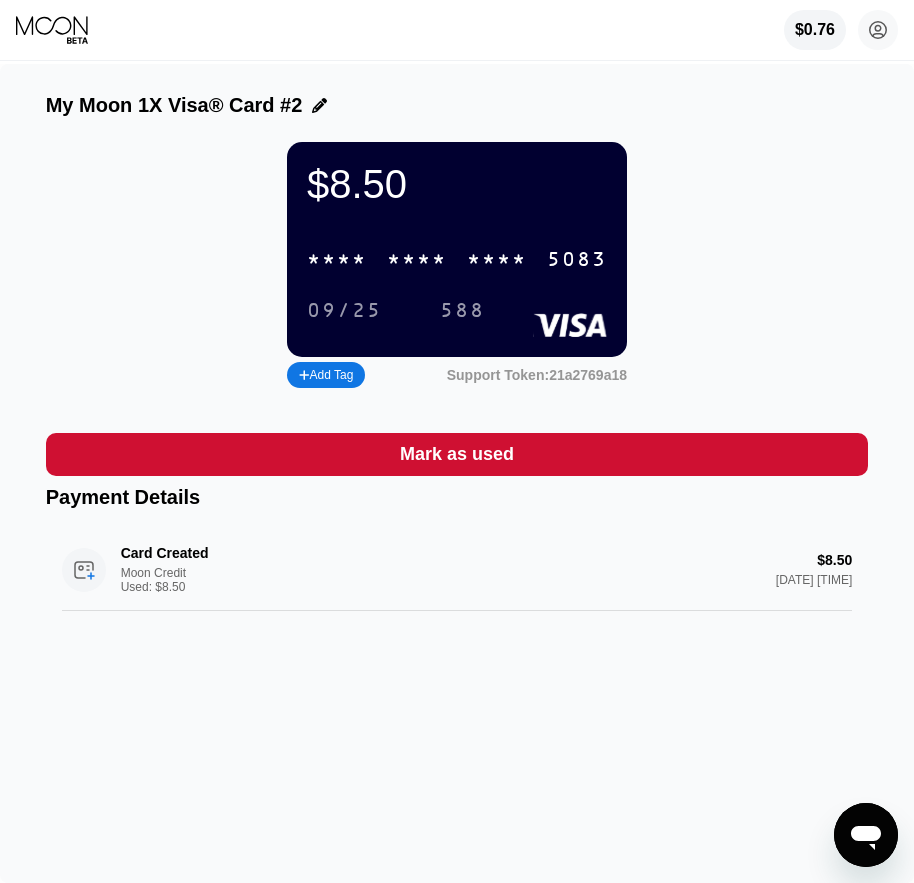 click on "* * * *" at bounding box center (417, 260) 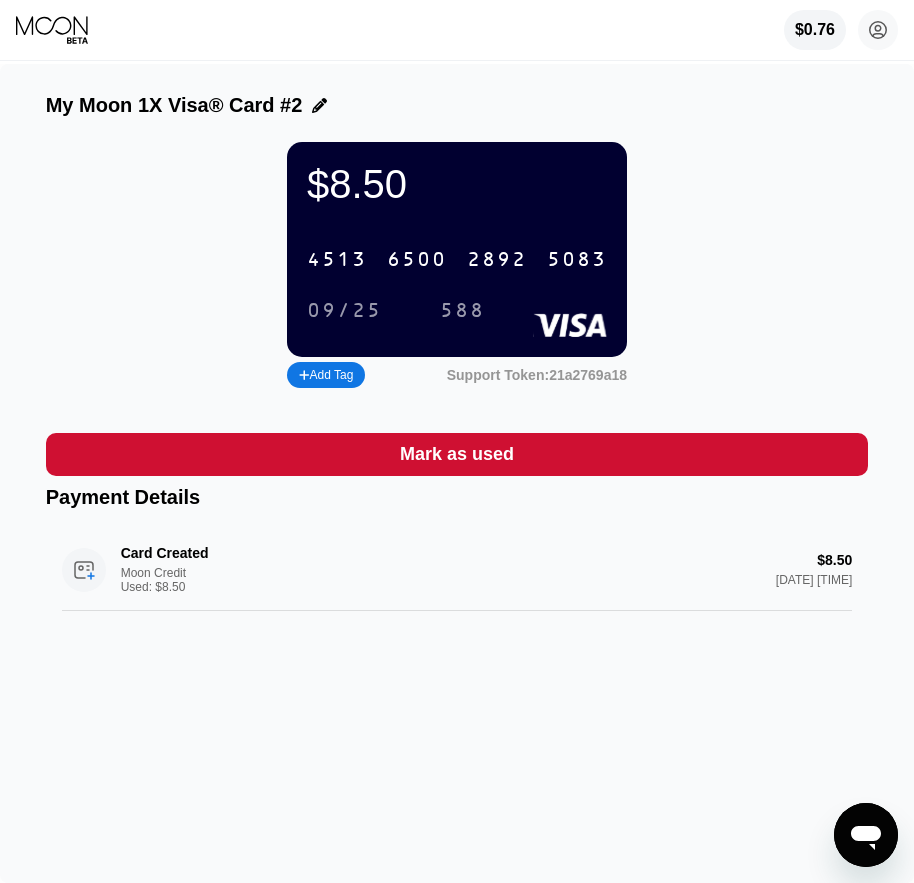 click on "My Moon 1X Visa® Card #2 $8.50 [CARD_NUMBER] [DATE] [TIME] [TAG] [TOKEN] Mark as used Payment Details Card Created Moon Credit Used: $8.50 $8.50 [DATE] [TIME]" at bounding box center [457, 473] 